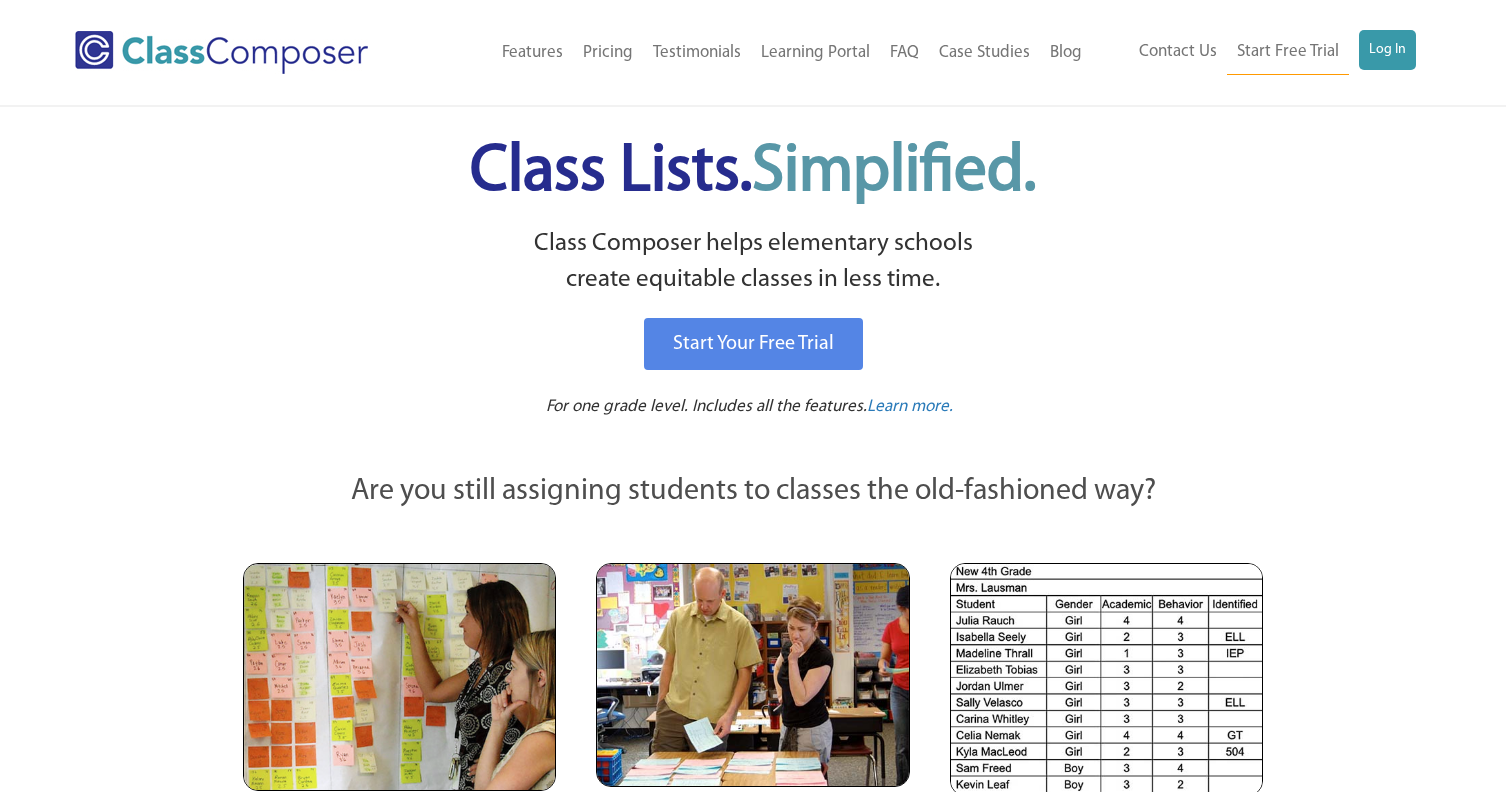 scroll, scrollTop: 0, scrollLeft: 0, axis: both 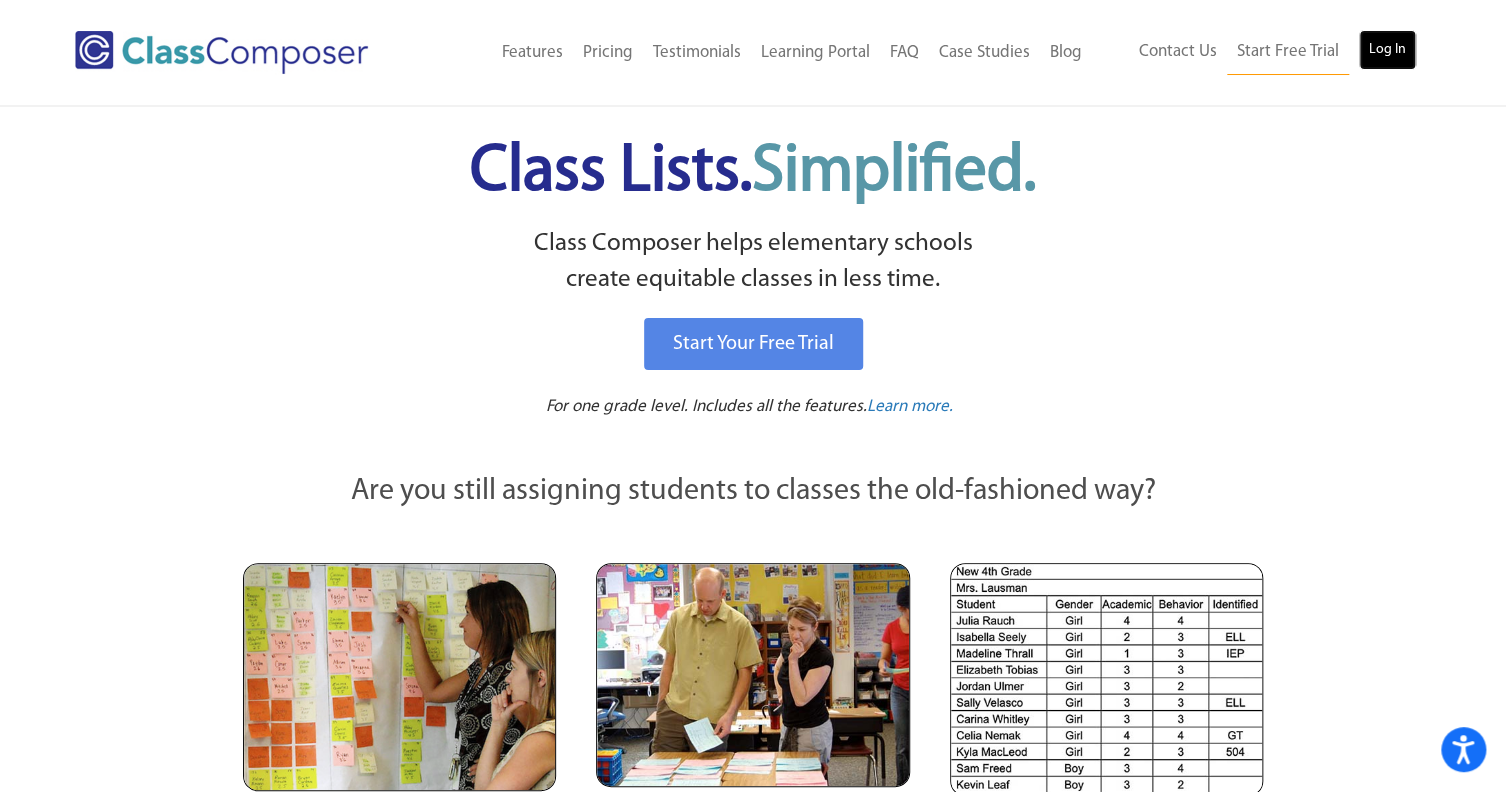 click on "Log In" at bounding box center (1387, 50) 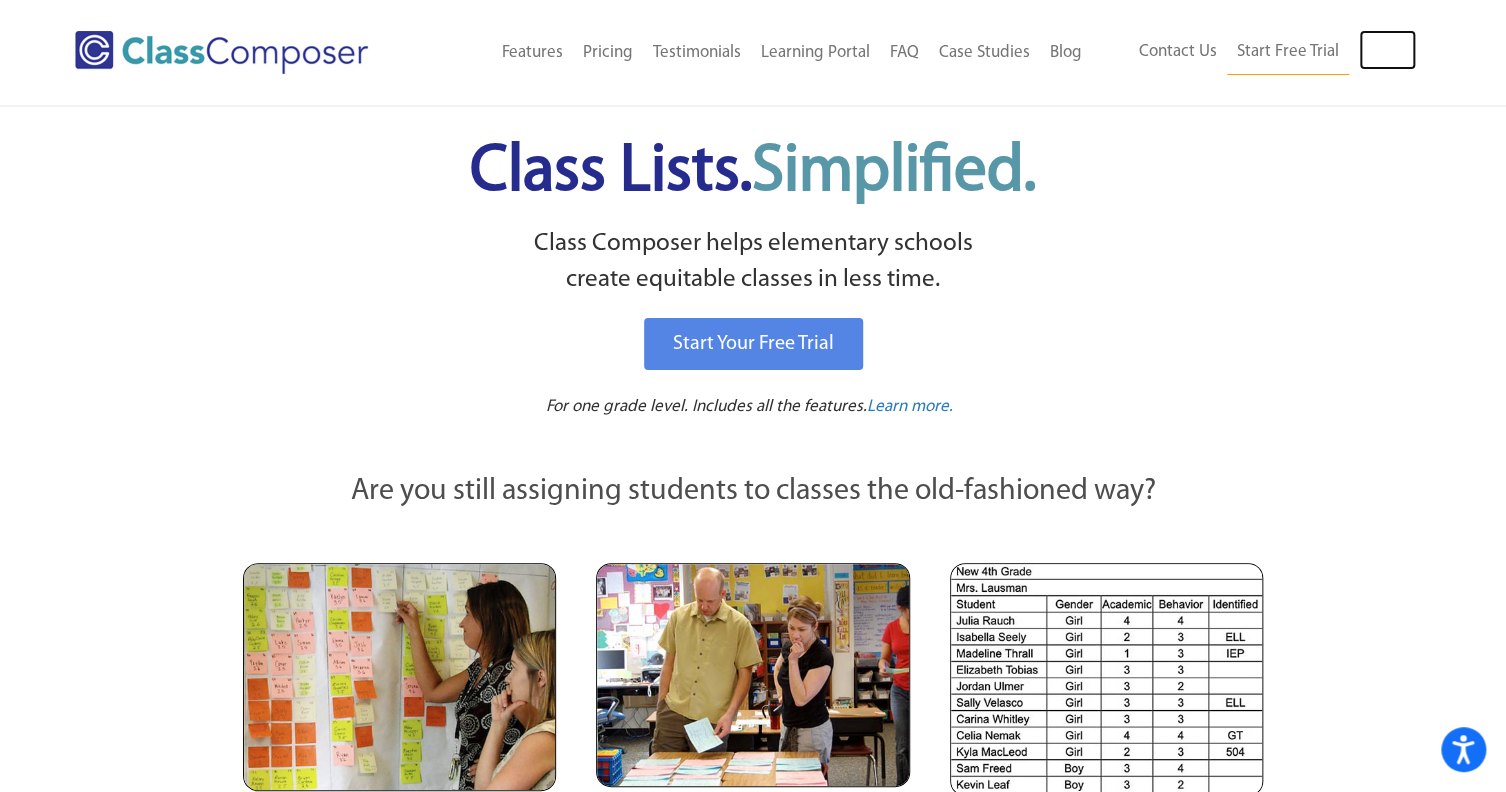 scroll, scrollTop: 376, scrollLeft: 0, axis: vertical 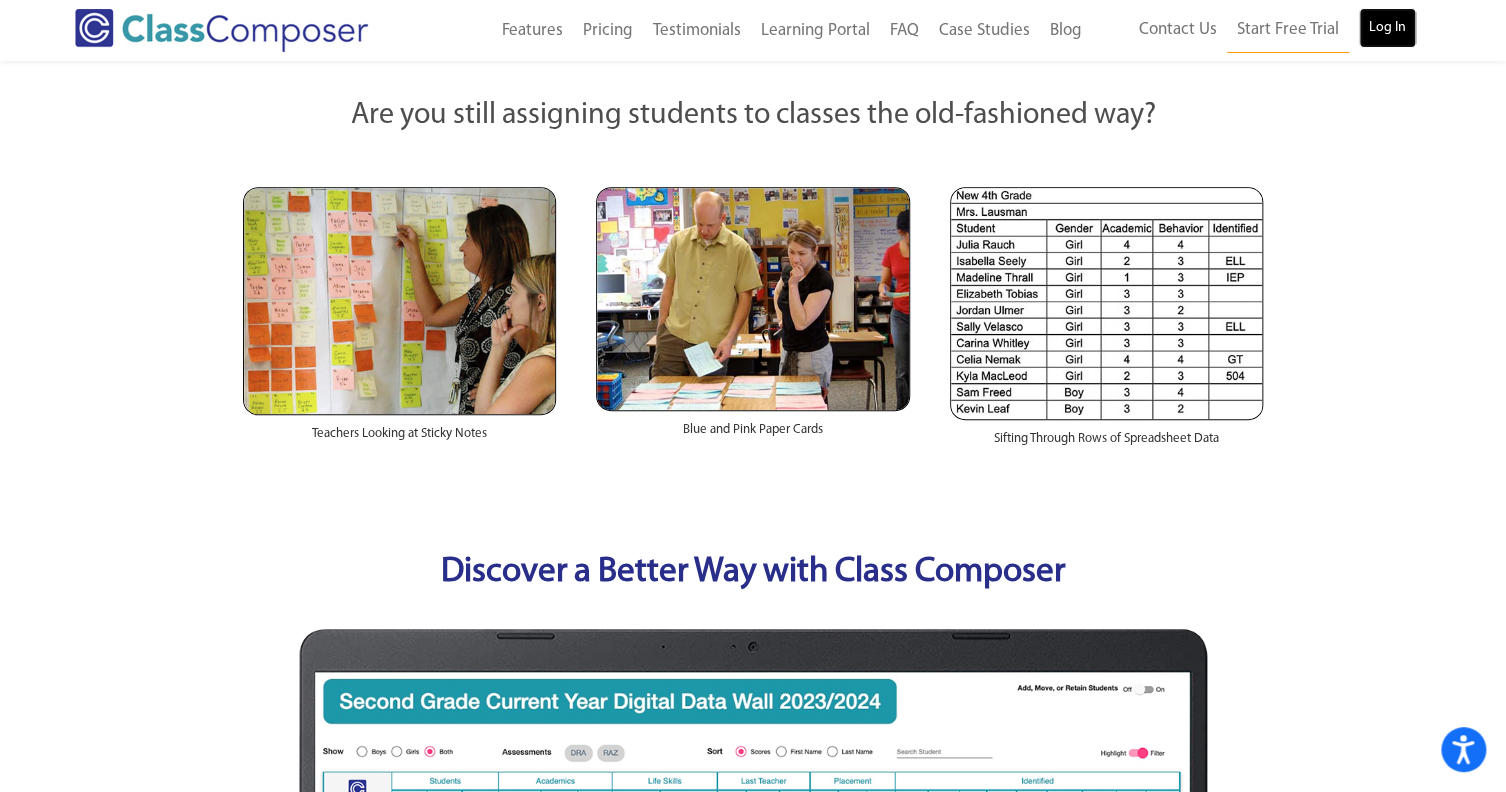 click on "Log In" at bounding box center (1387, 28) 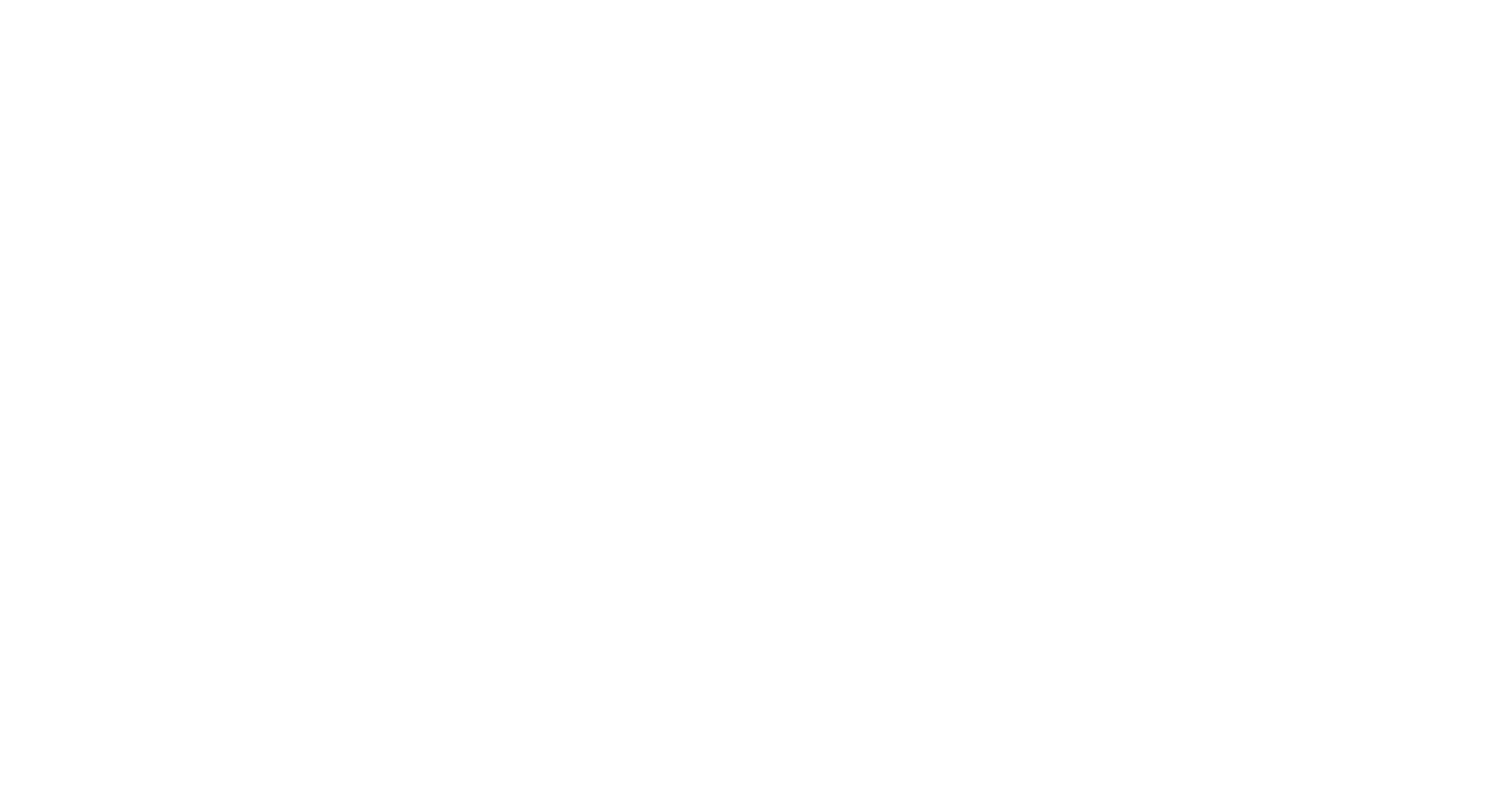 scroll, scrollTop: 0, scrollLeft: 0, axis: both 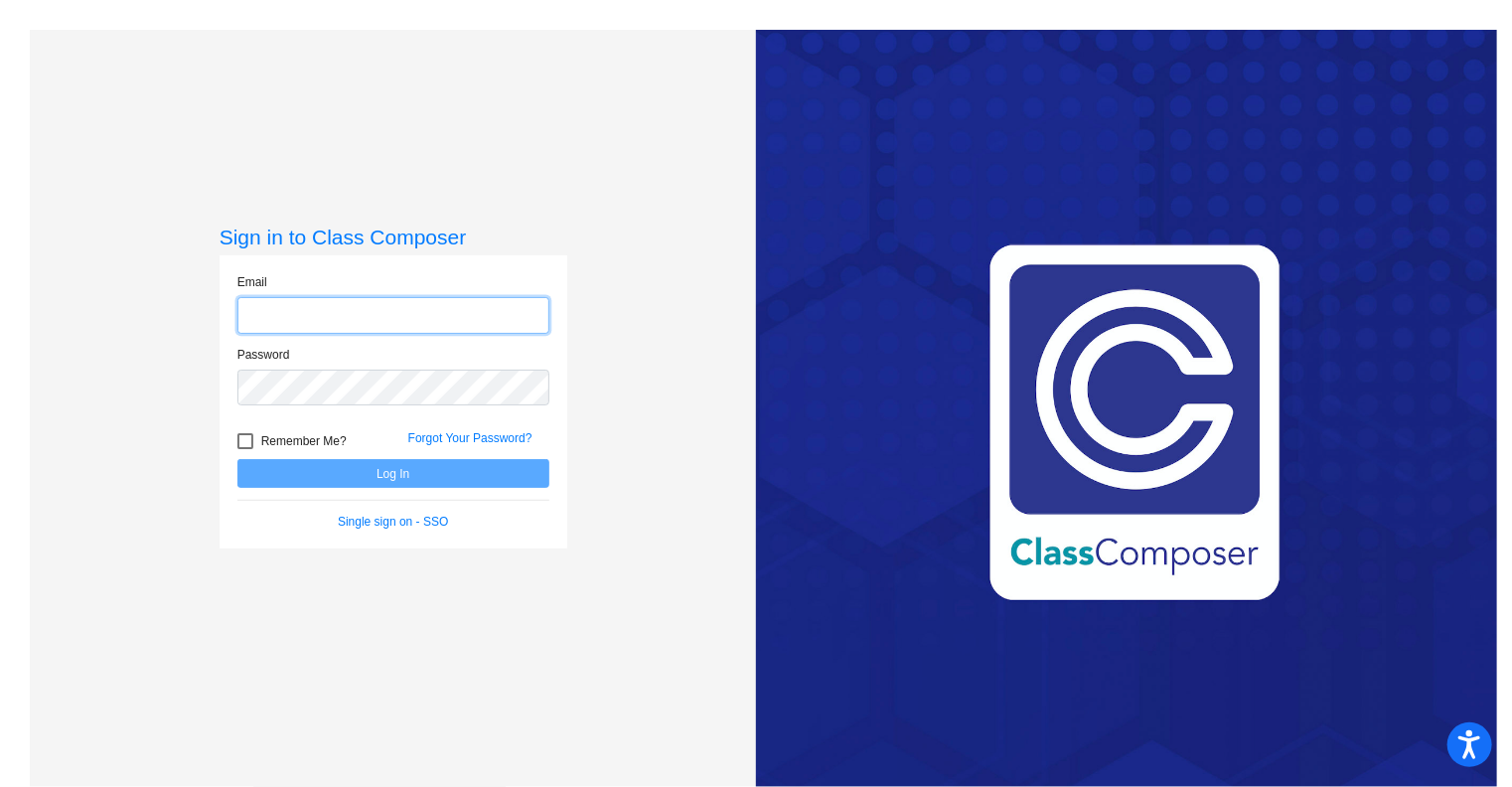 click 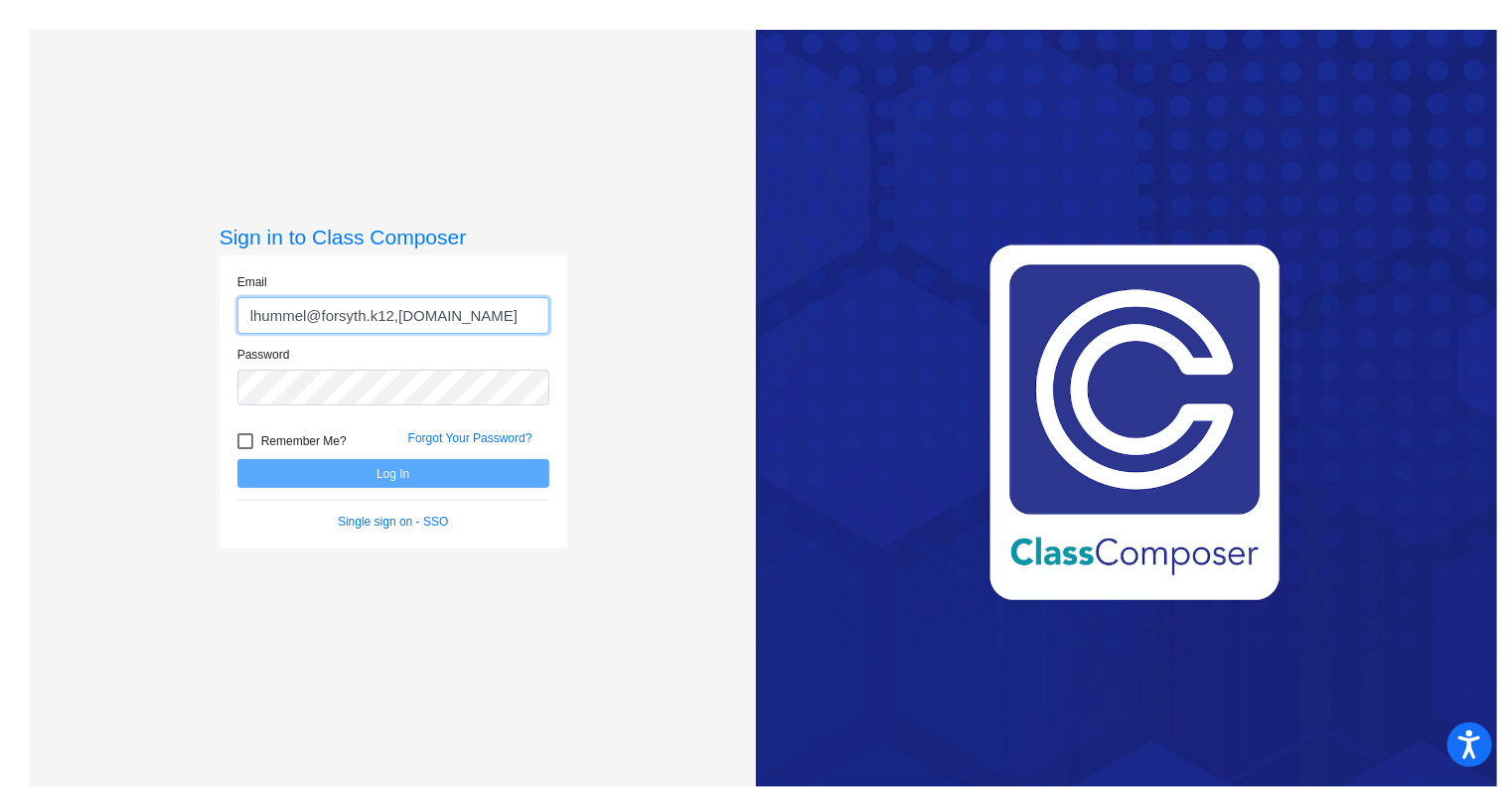 type on "lhummel@forsyth.k12,[DOMAIN_NAME]" 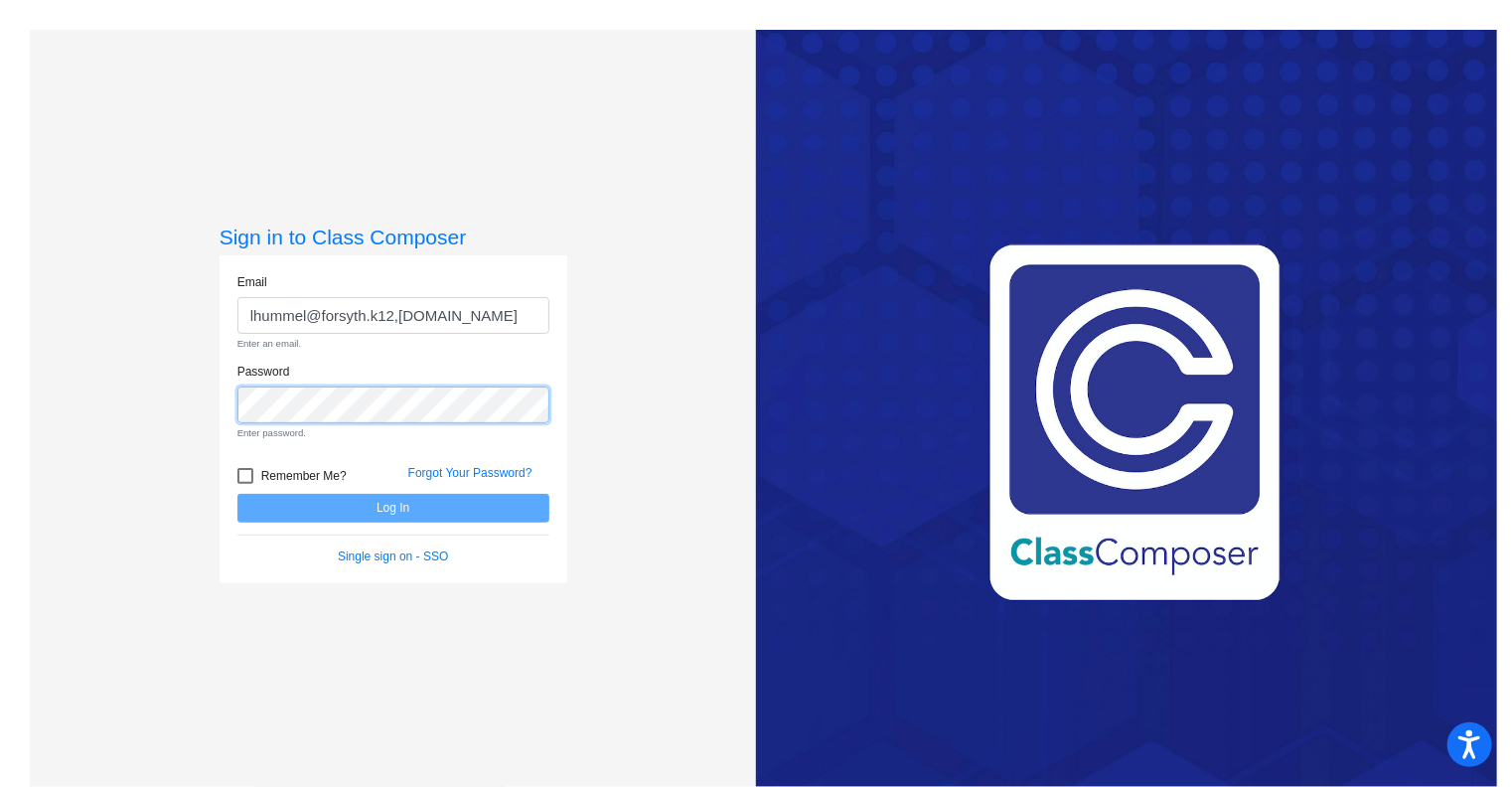 click on "Password Enter password." 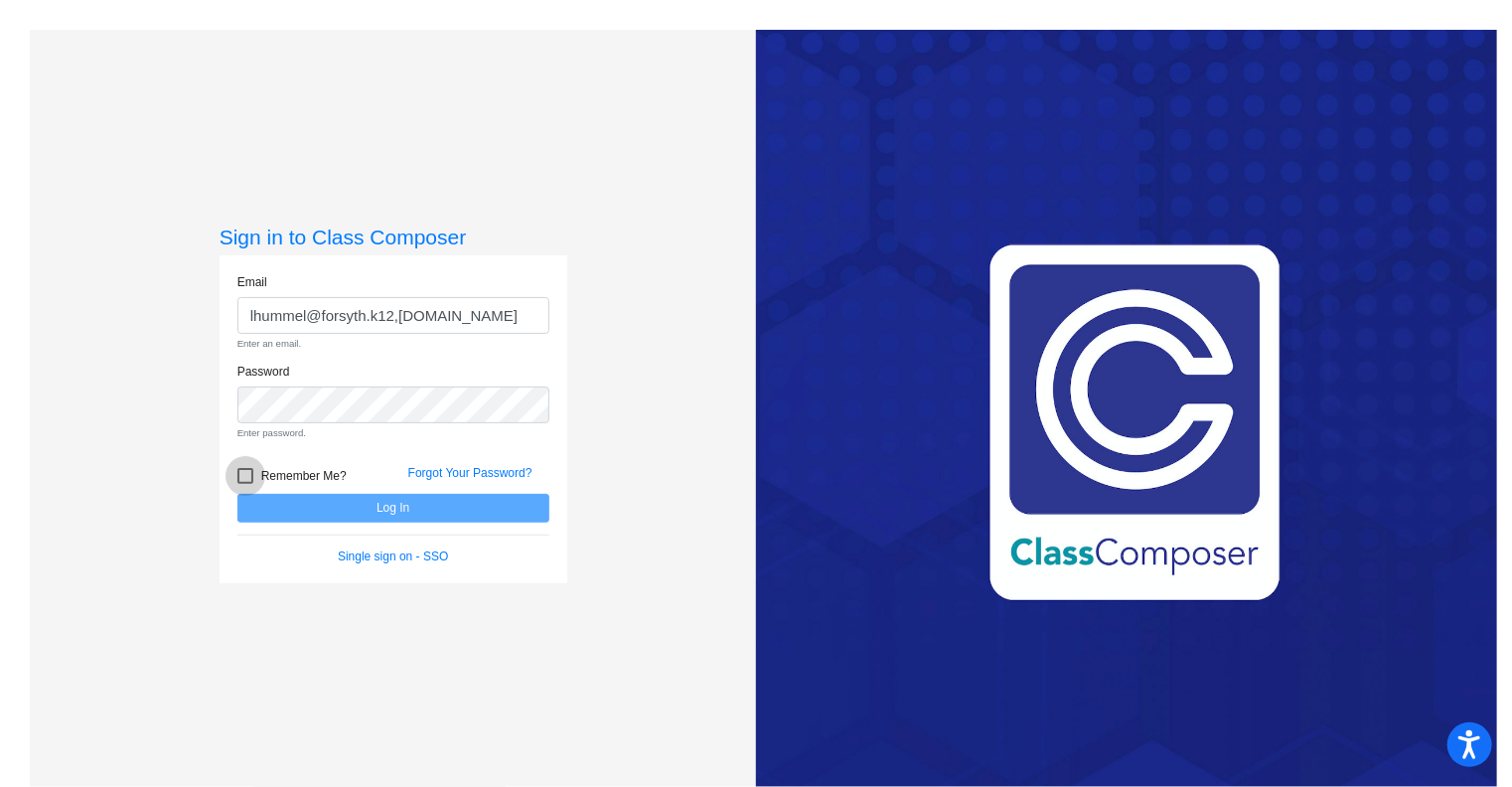 click at bounding box center [245, 476] 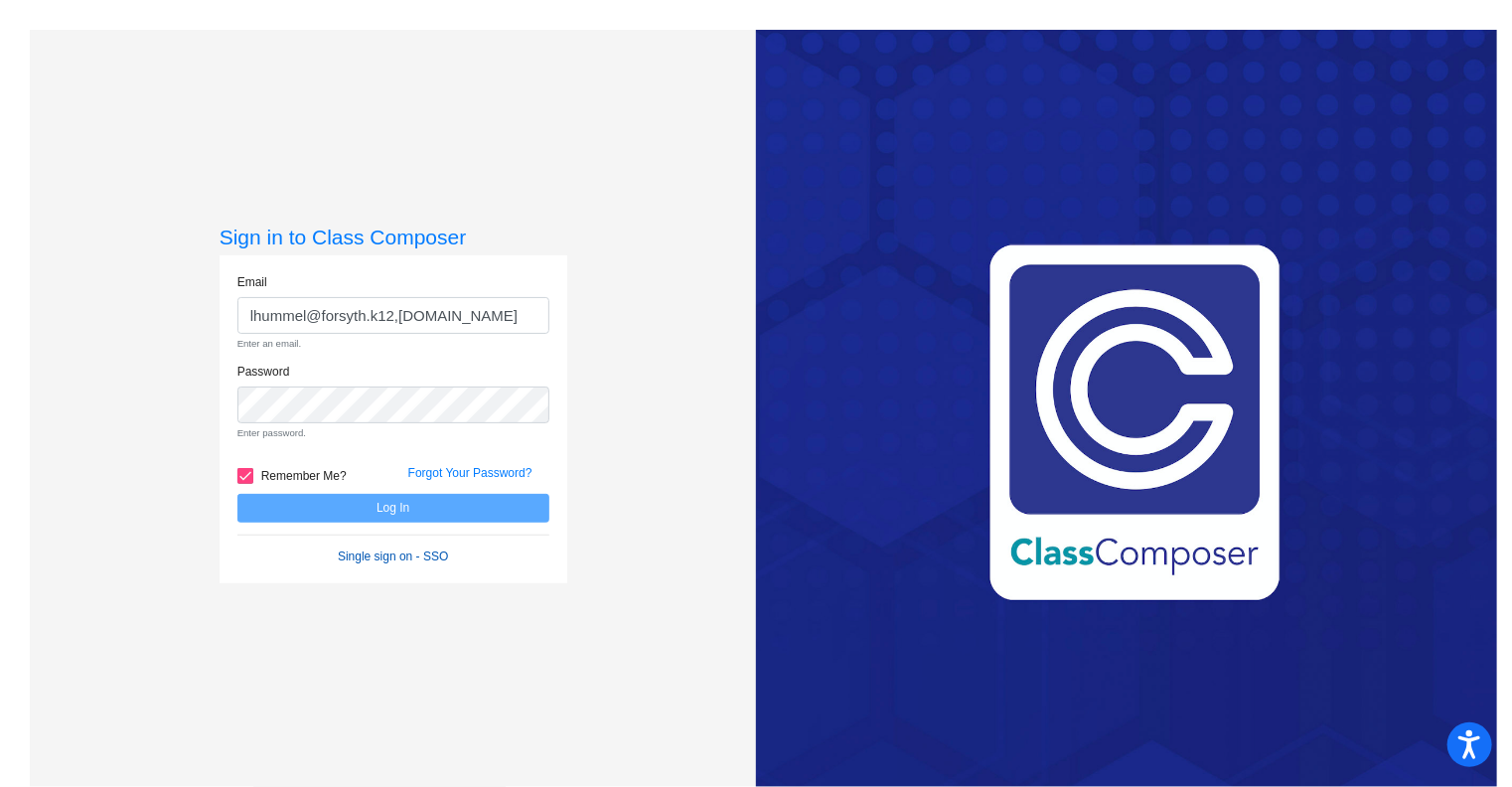 click on "Single sign on - SSO" 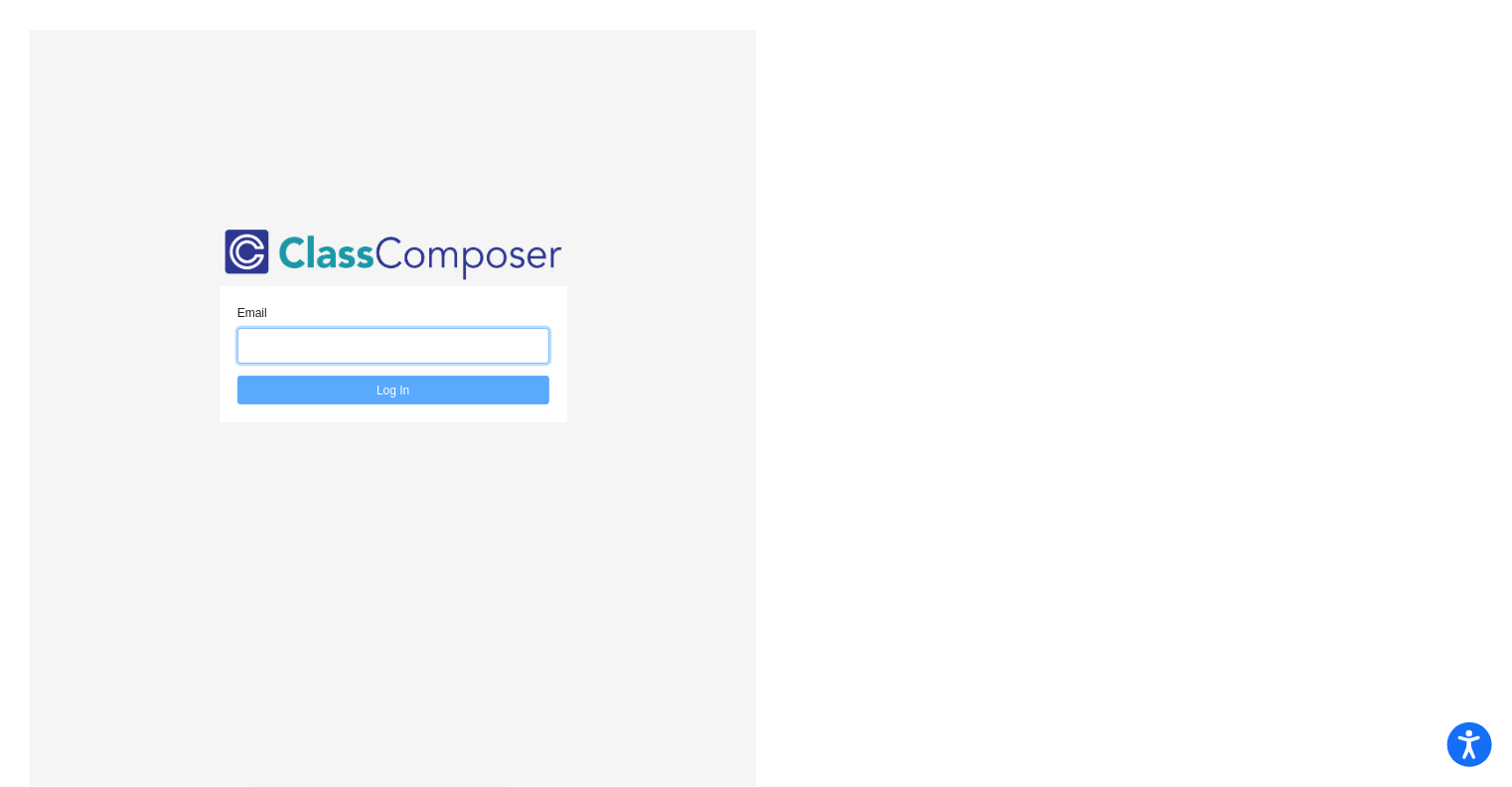 click 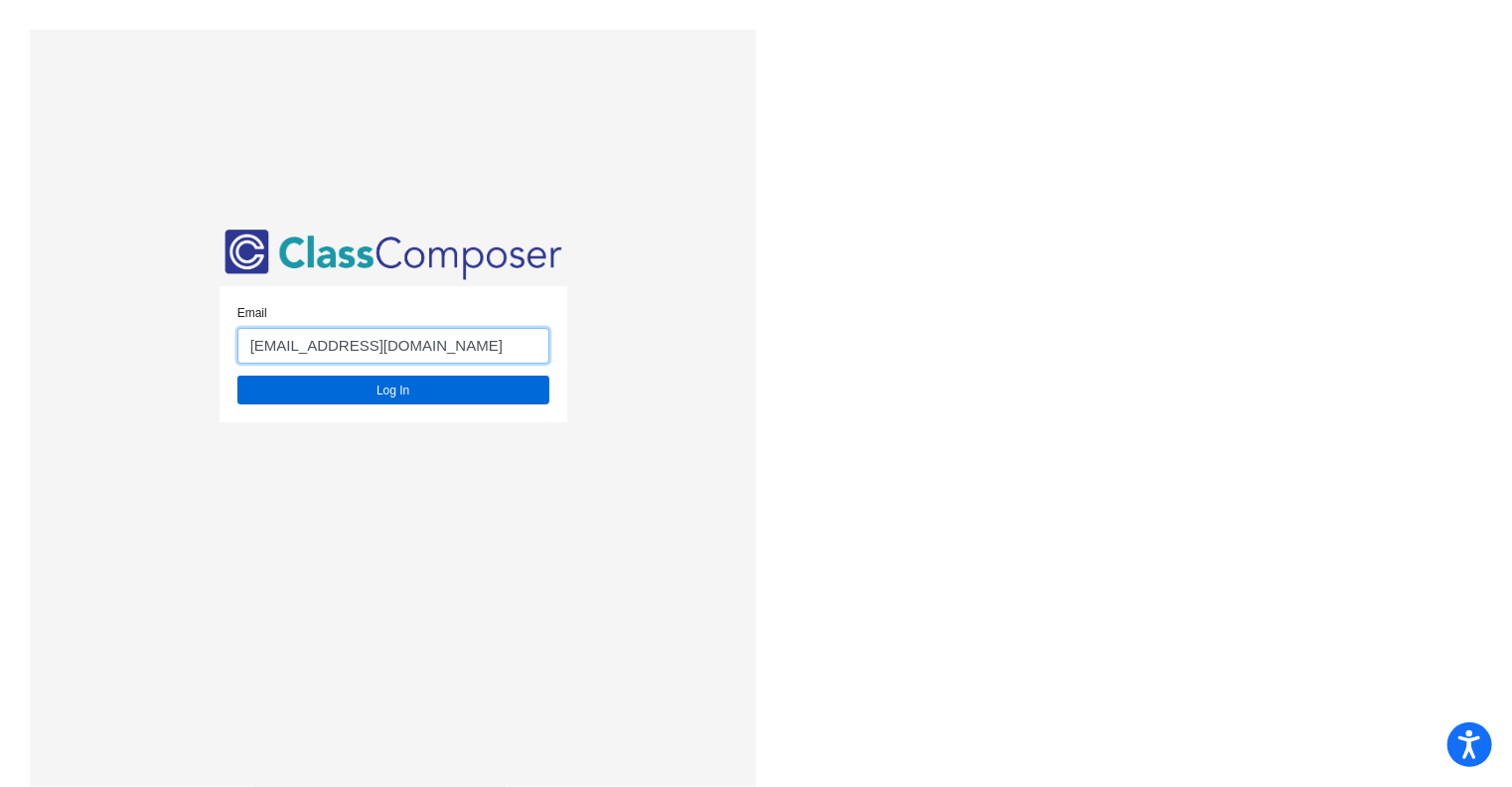 type on "lhummel@forsyth.k12.ga.us" 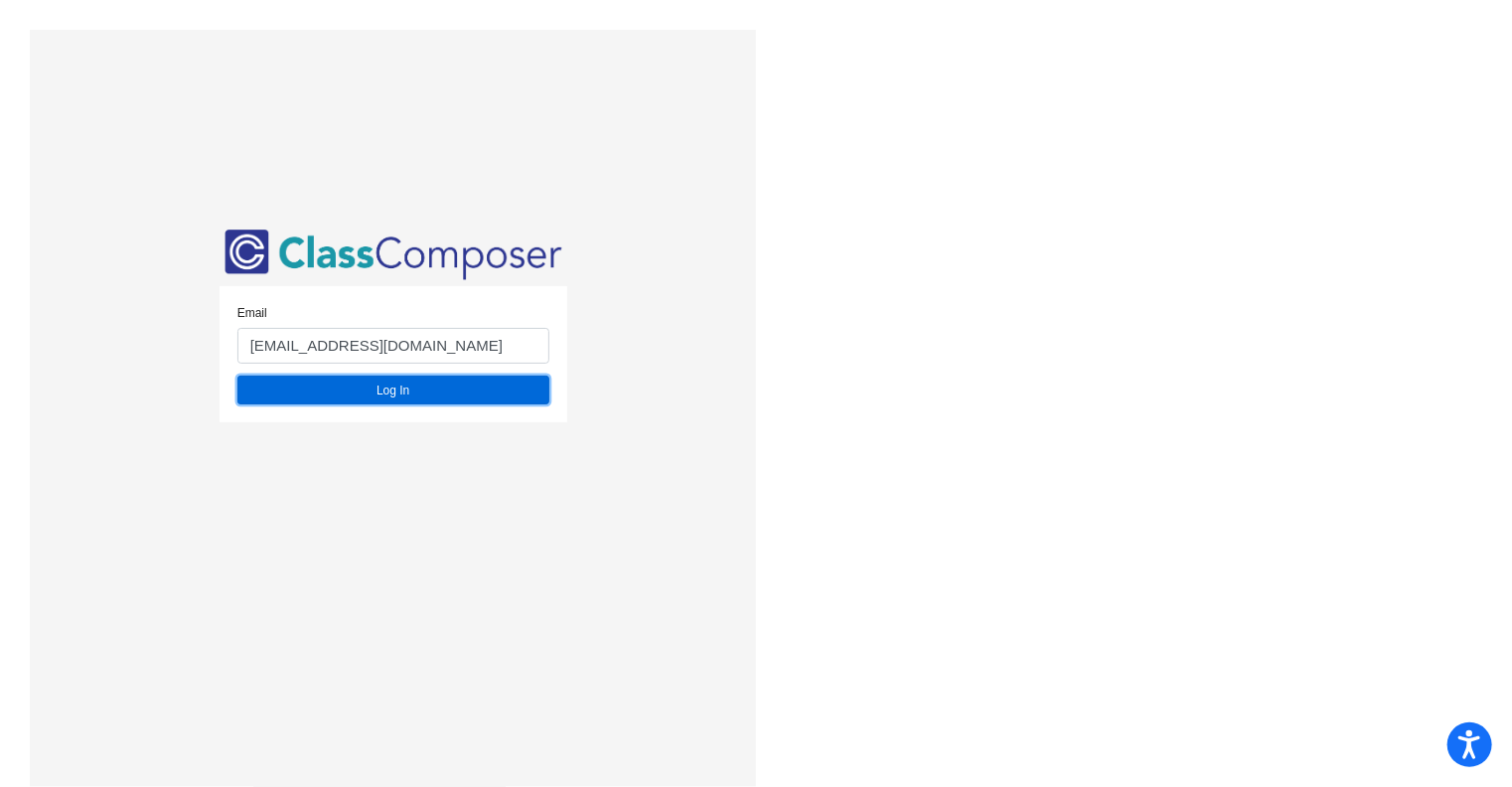 click on "Log In" 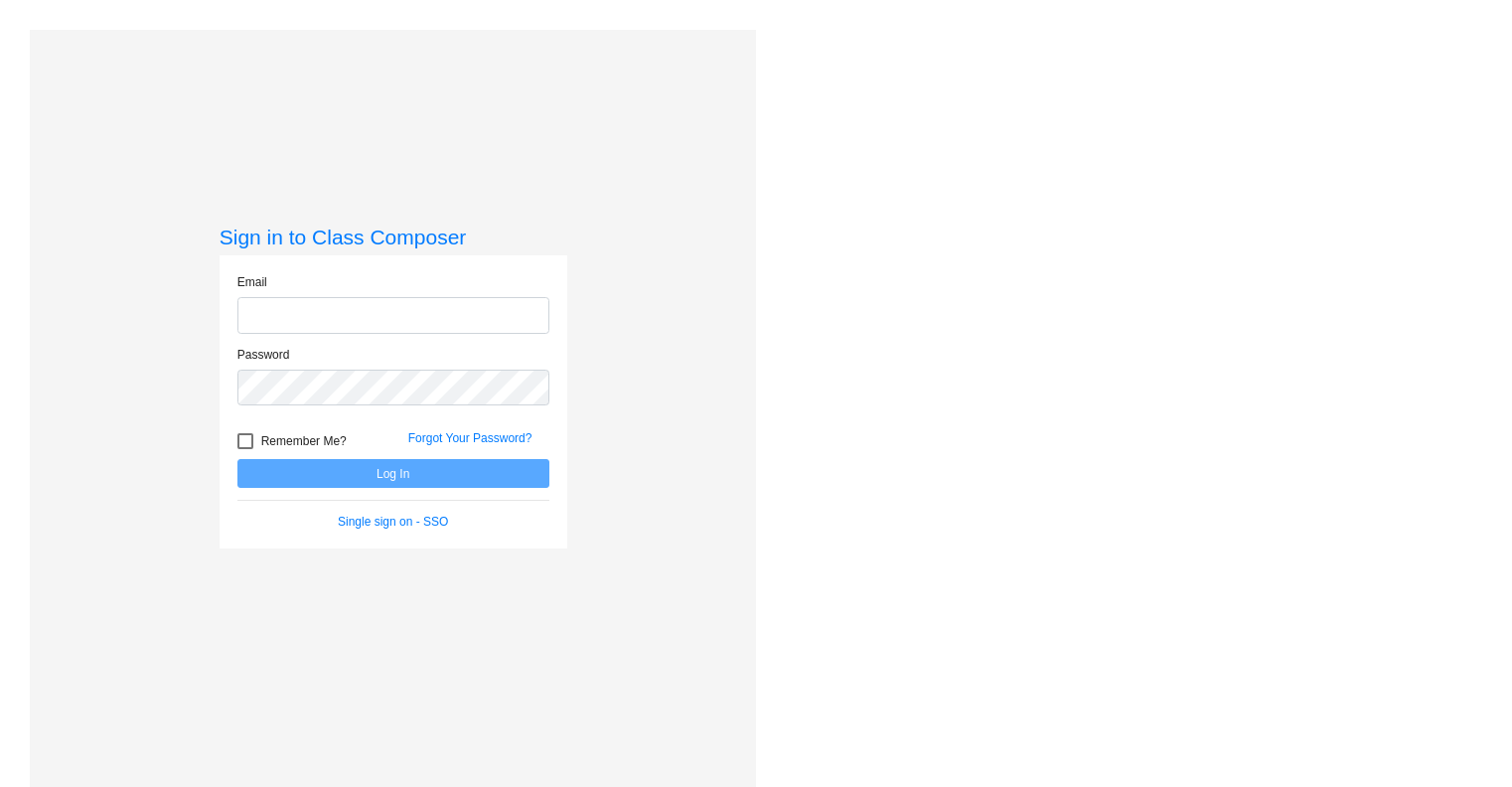 scroll, scrollTop: 0, scrollLeft: 0, axis: both 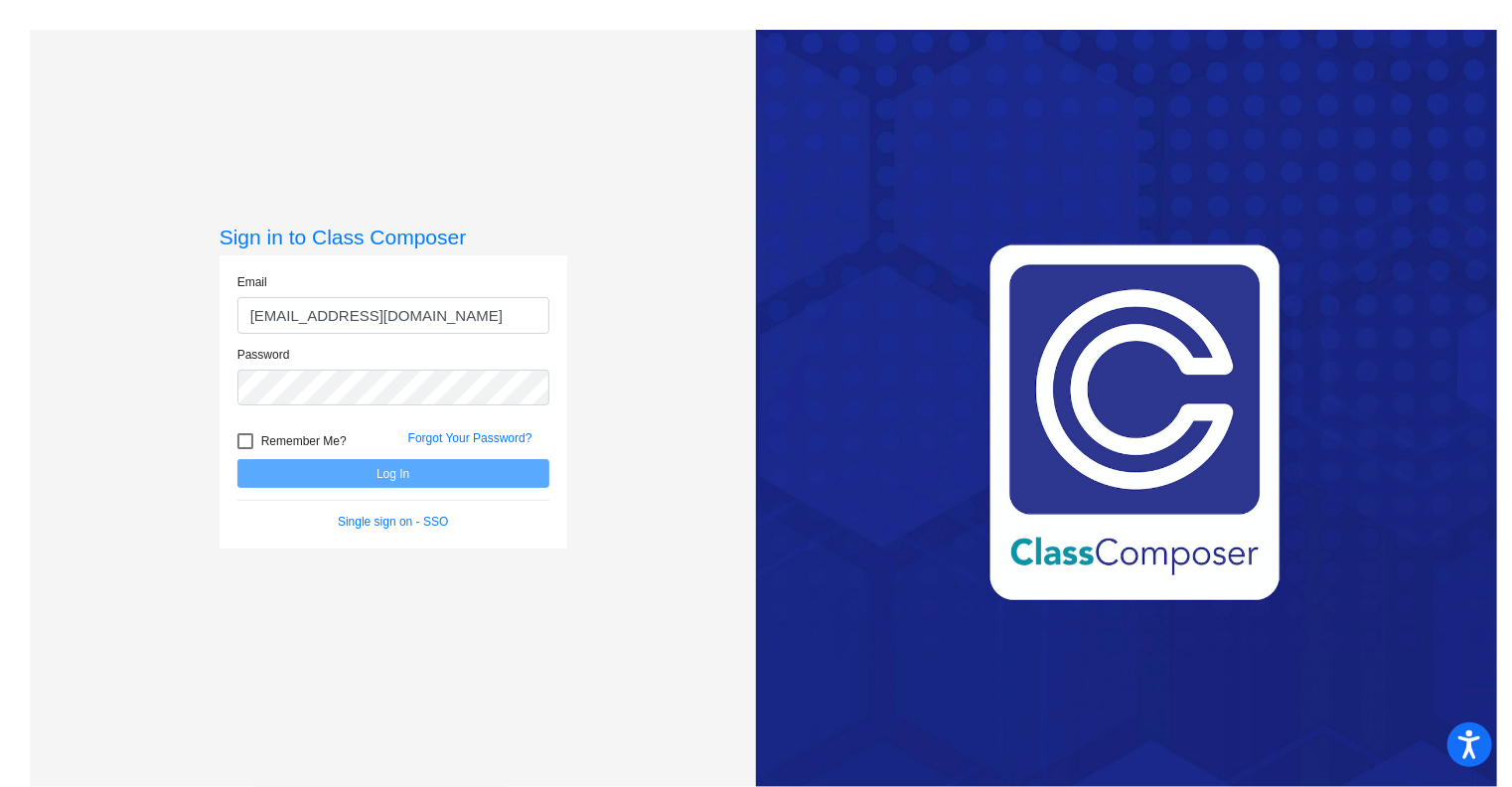 type on "[EMAIL_ADDRESS][DOMAIN_NAME]" 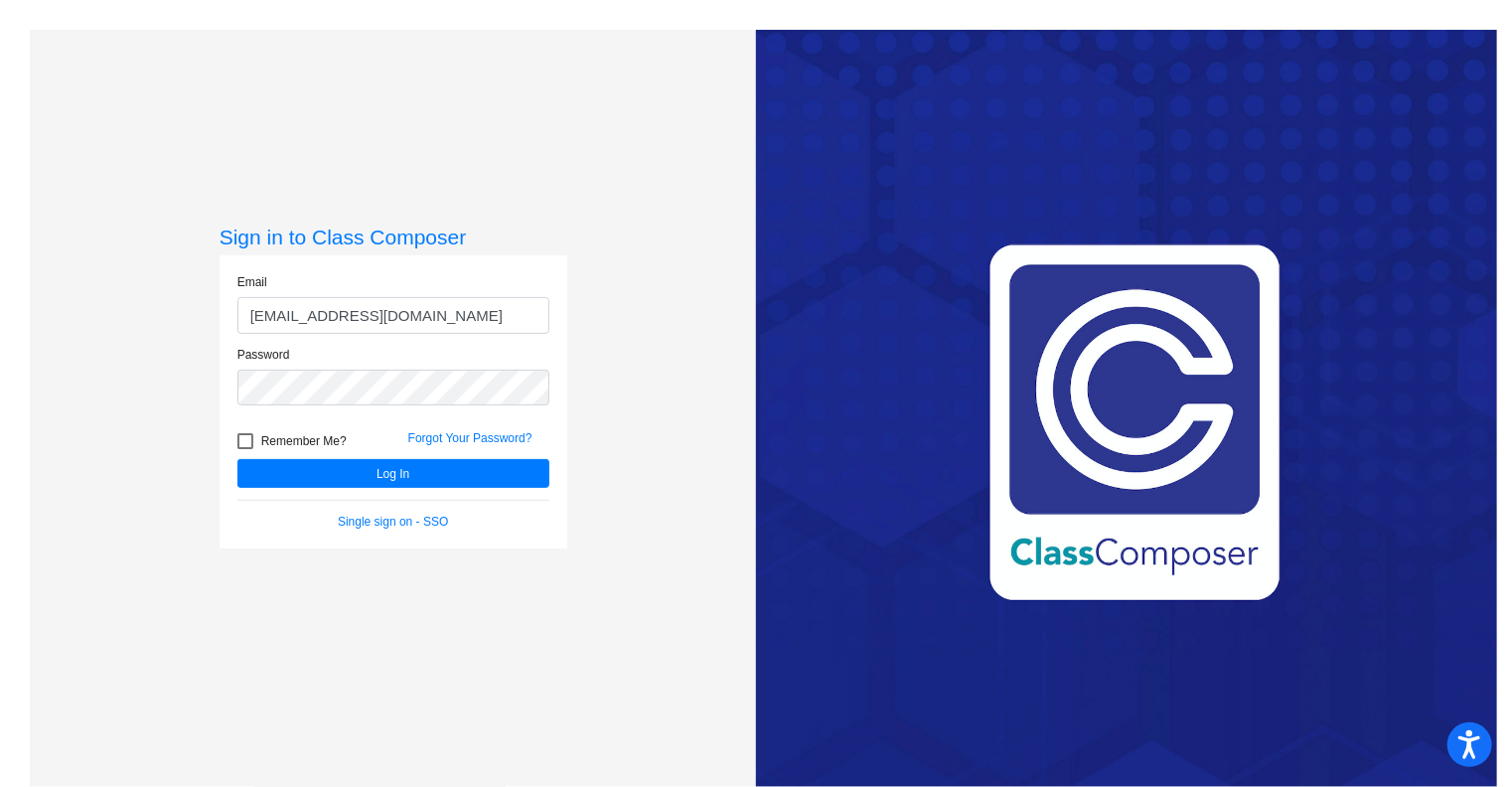 click at bounding box center [245, 441] 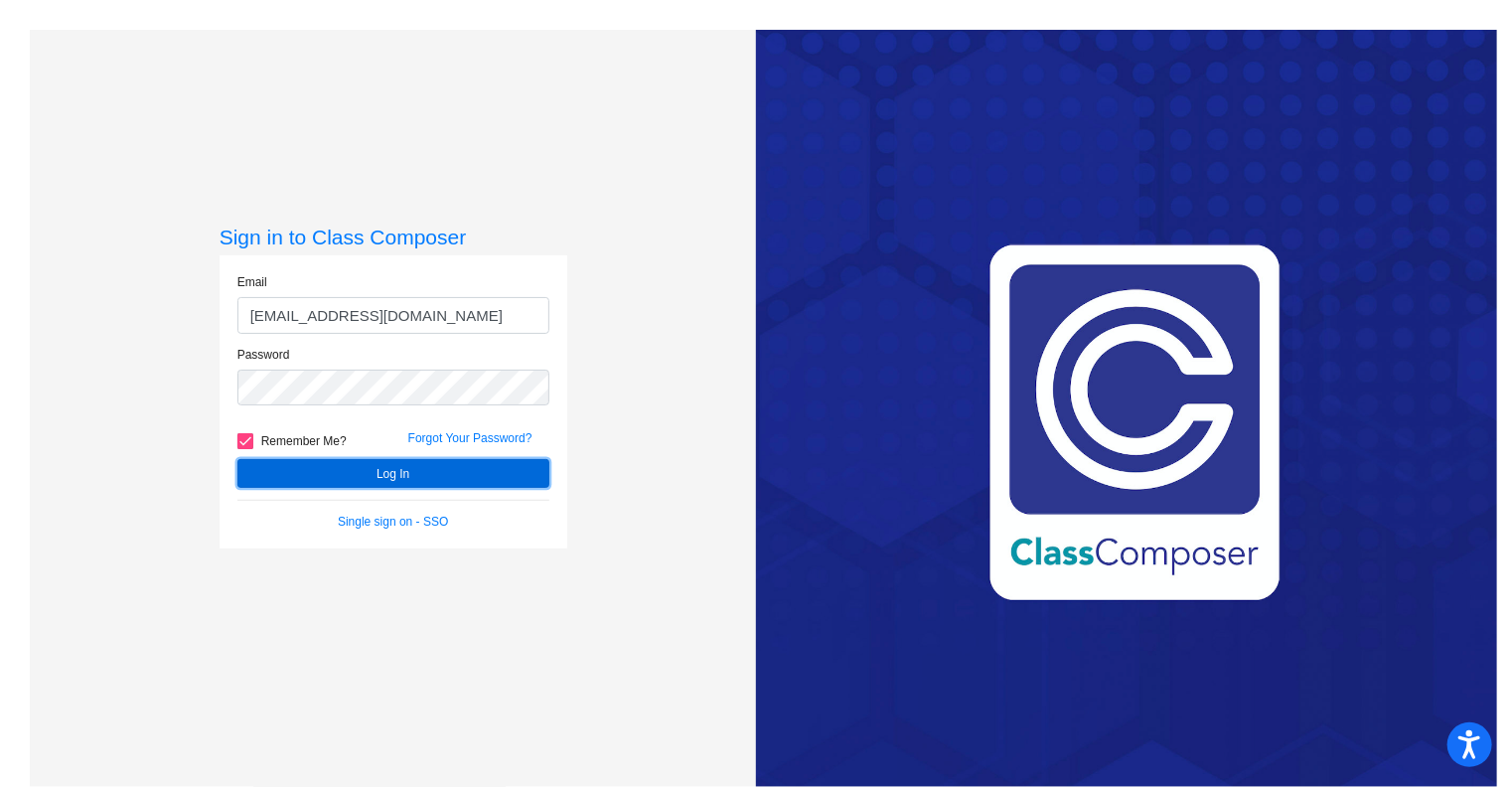 click on "Log In" 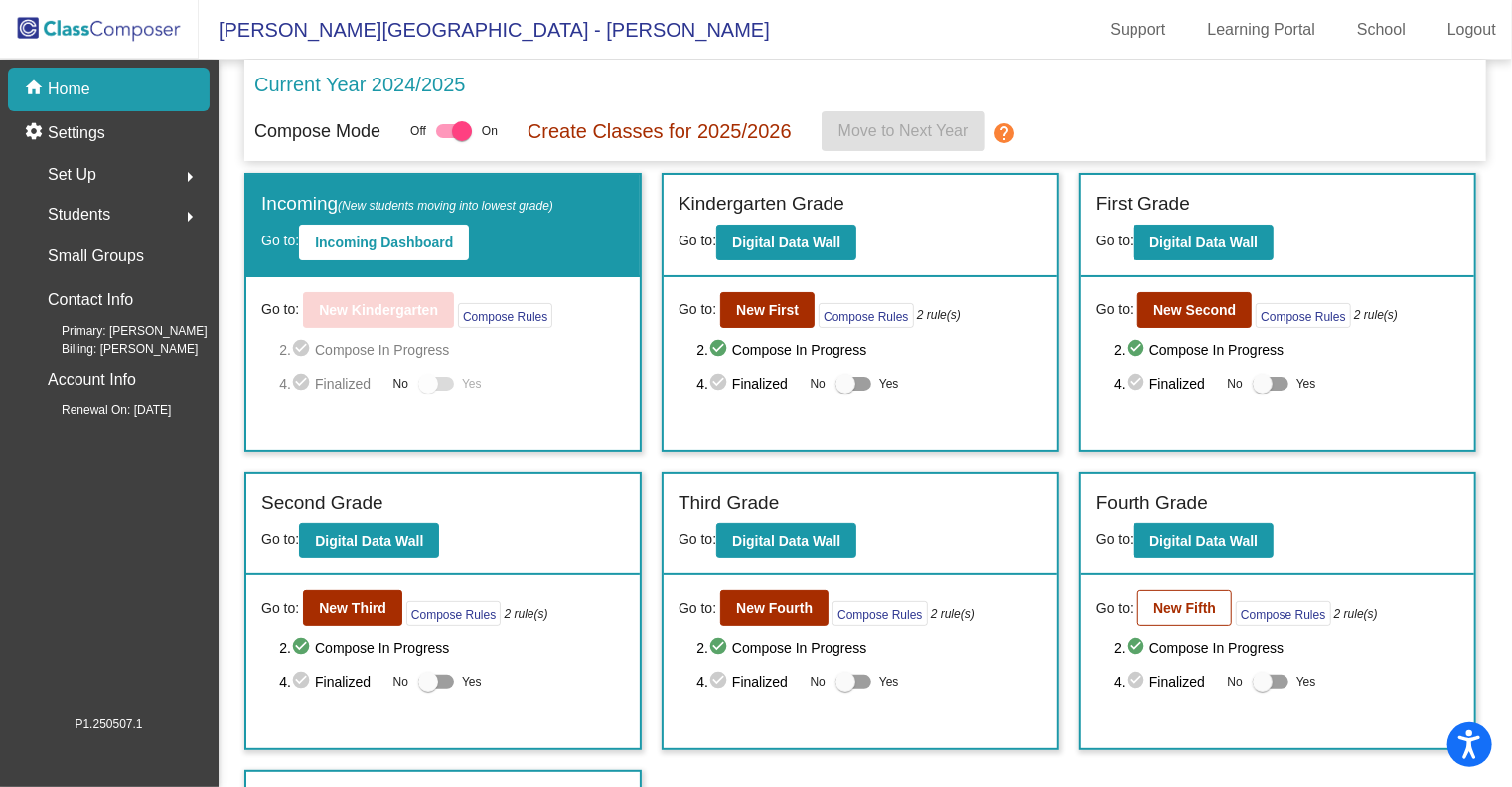 scroll, scrollTop: 83, scrollLeft: 0, axis: vertical 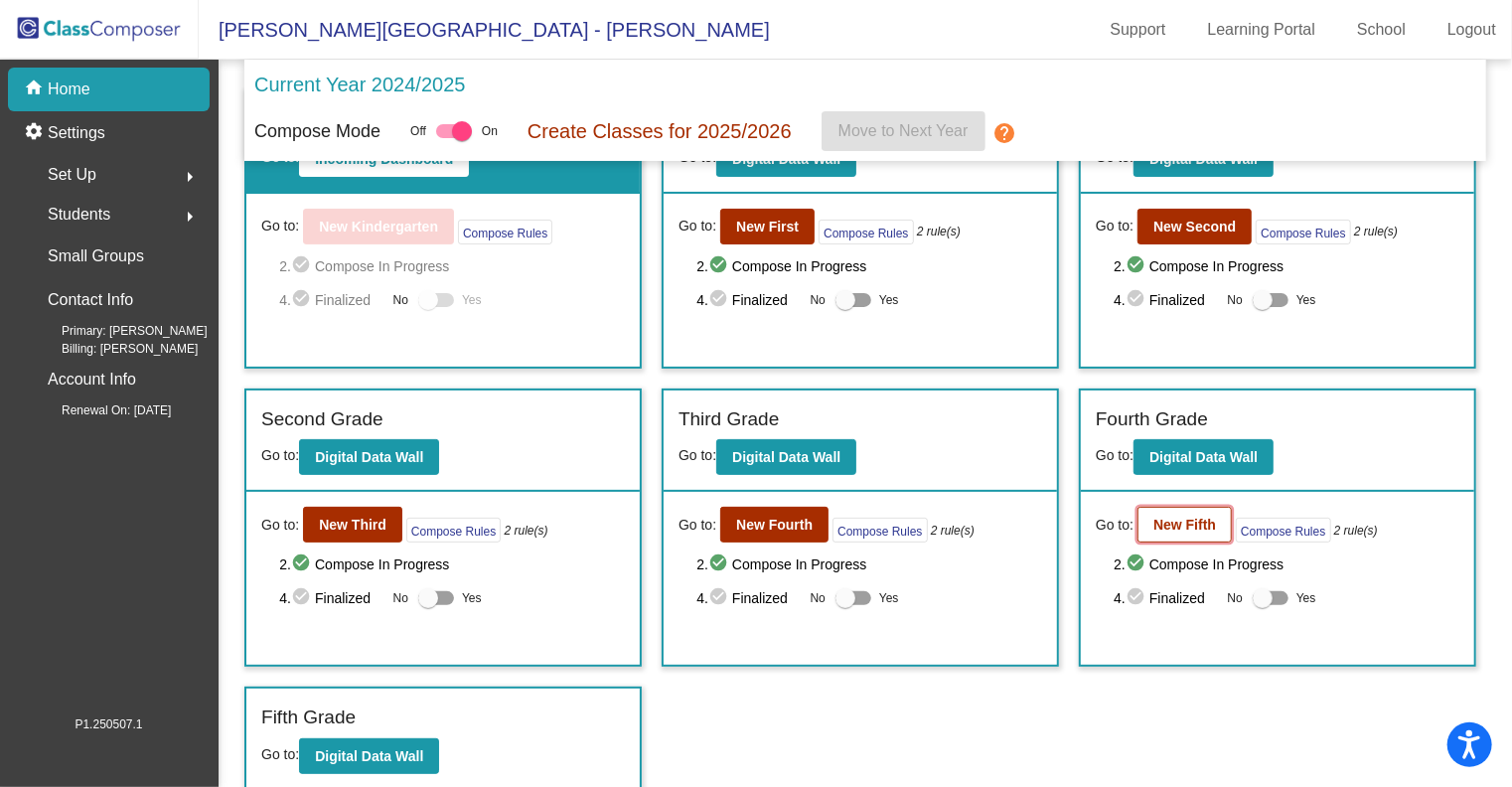 click on "New Fifth" 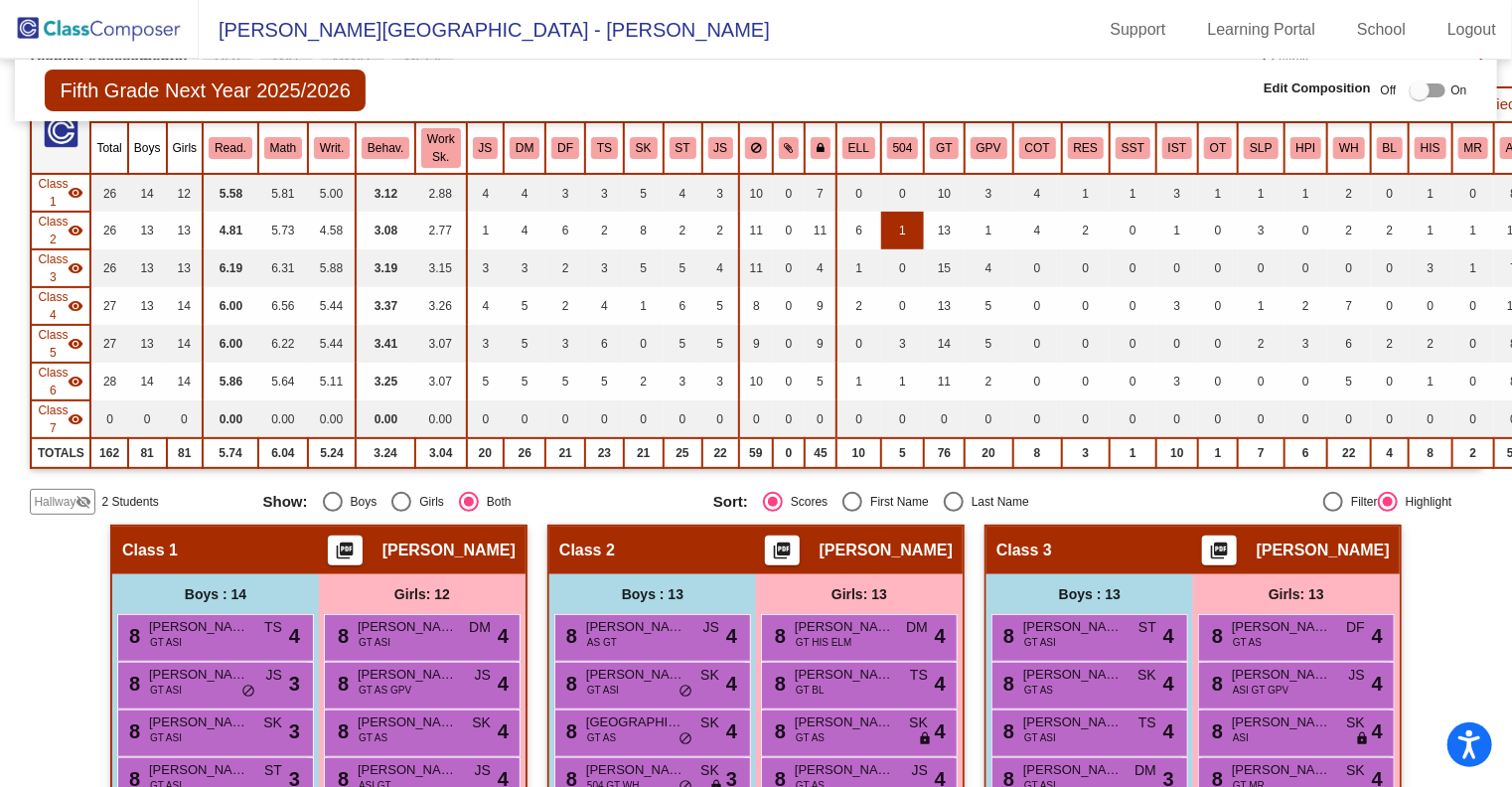 scroll, scrollTop: 0, scrollLeft: 0, axis: both 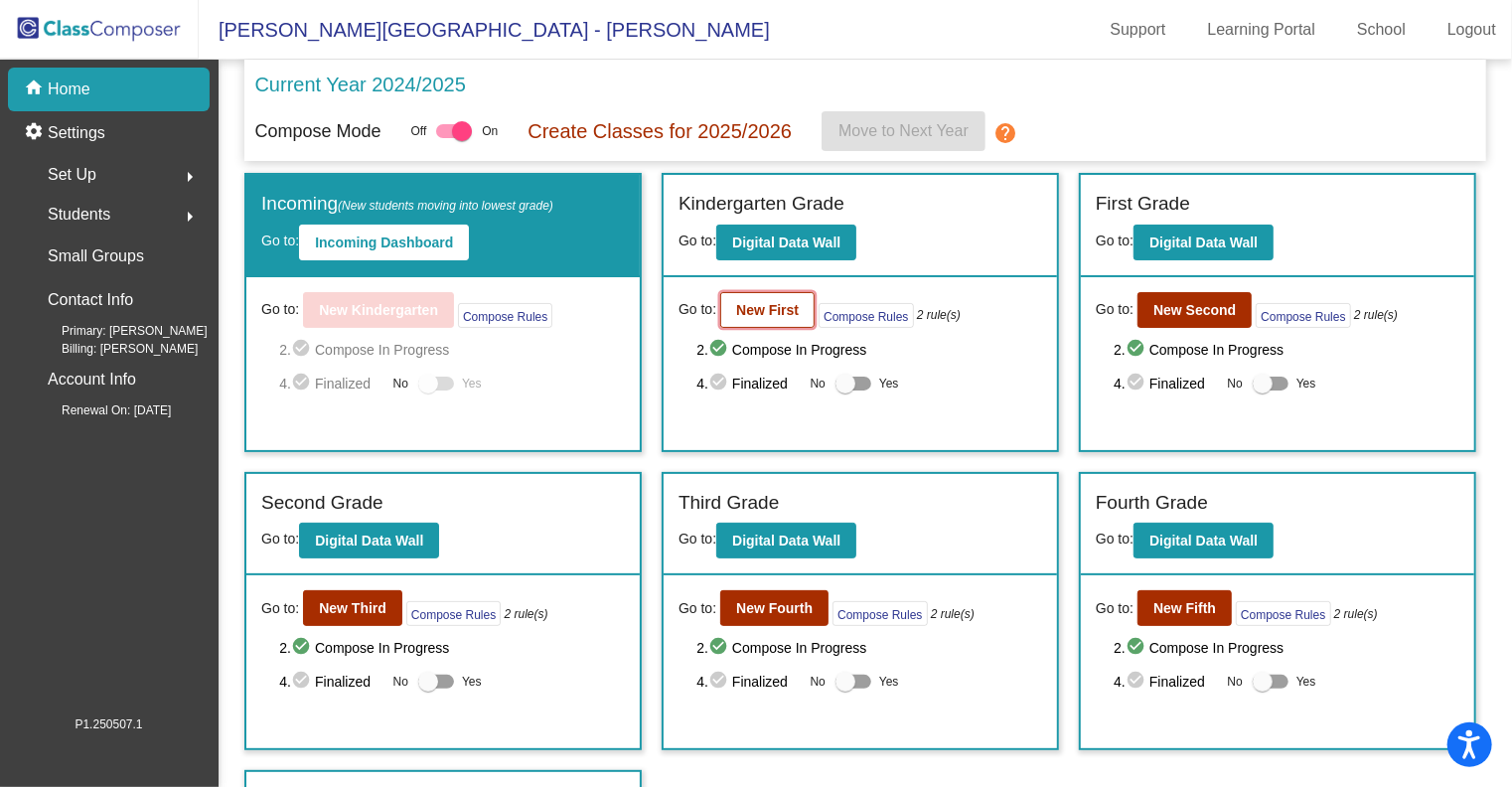 click on "New First" 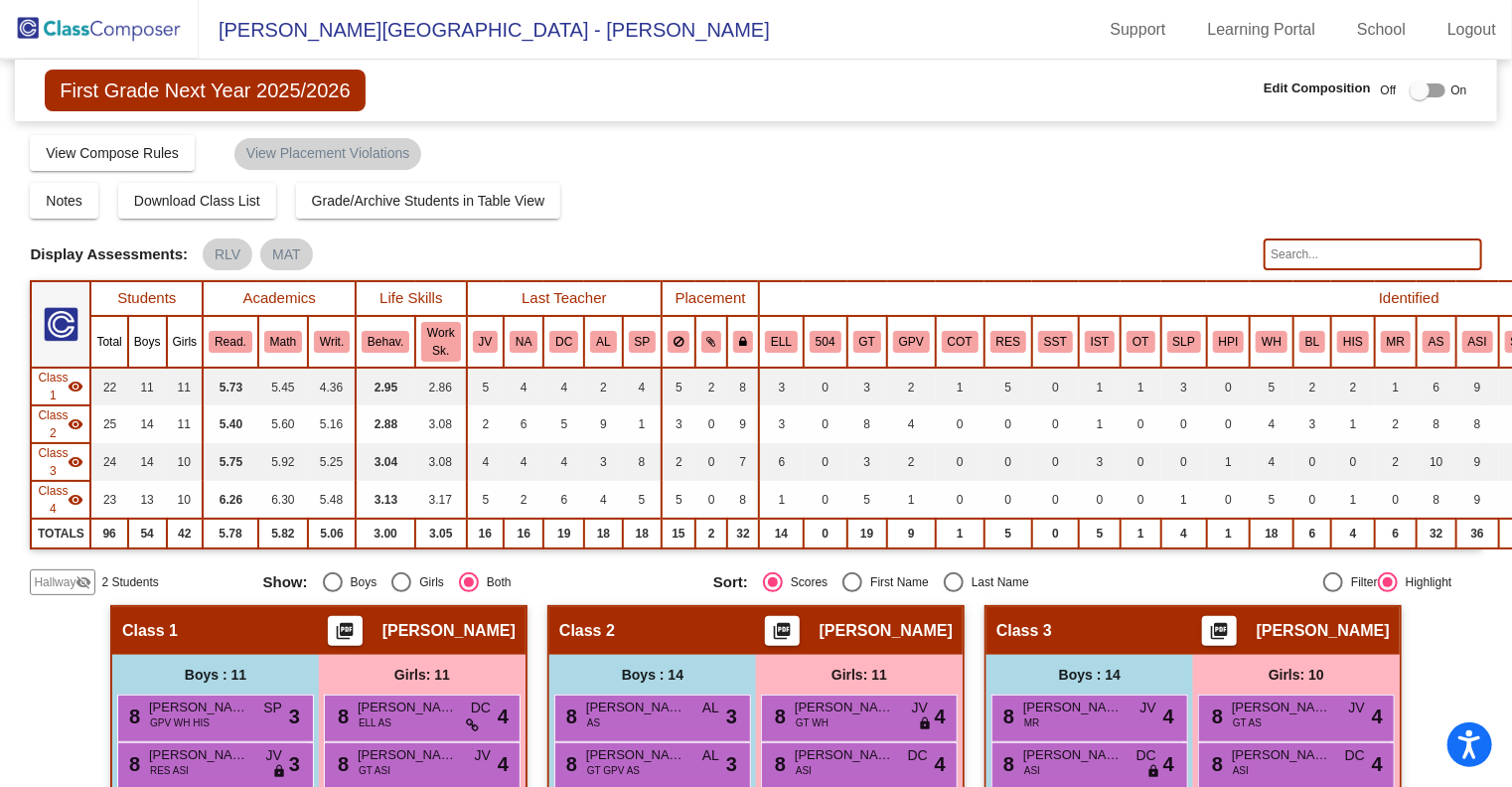 click on "Hallway" 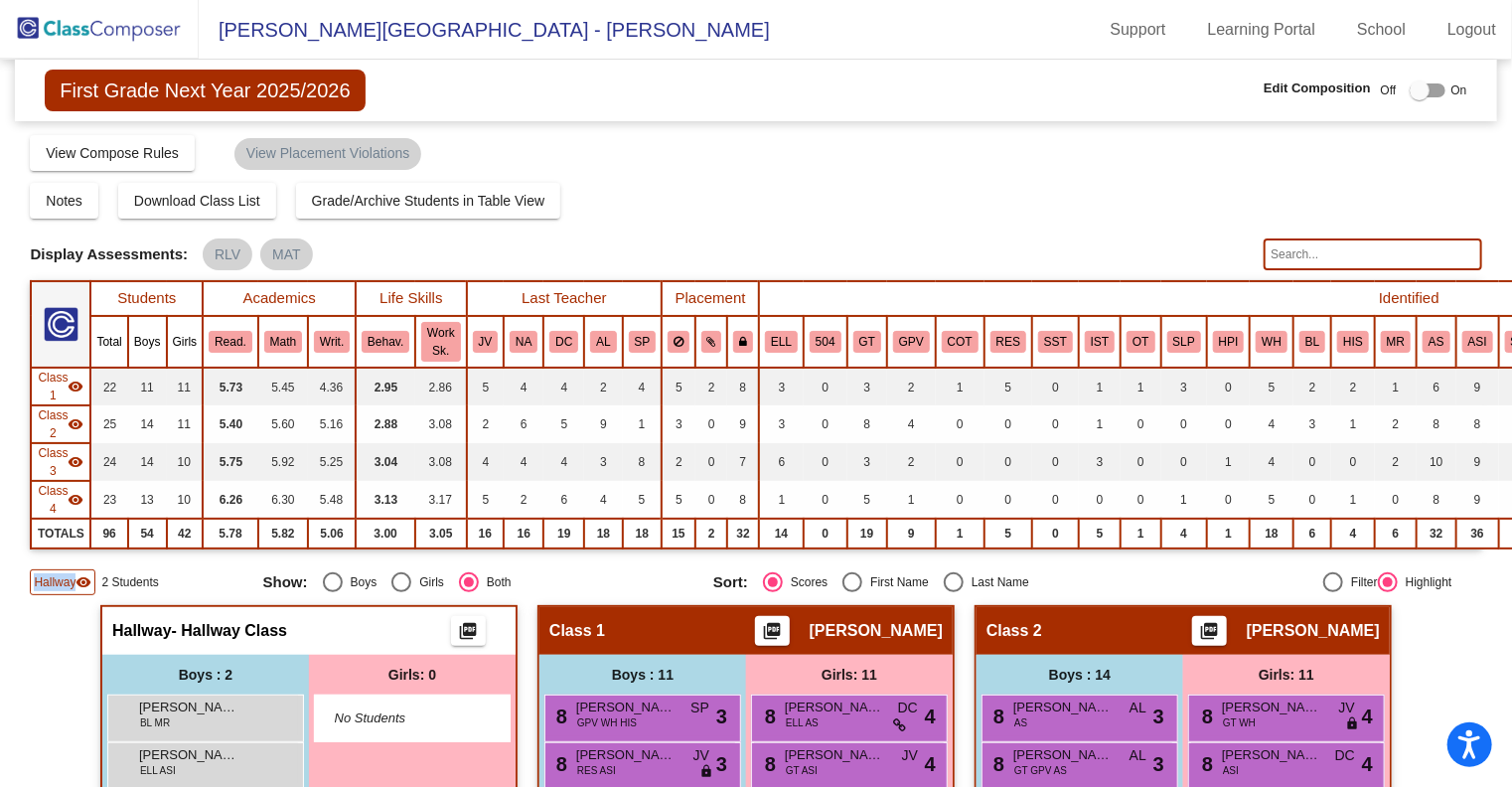 click on "Hallway" 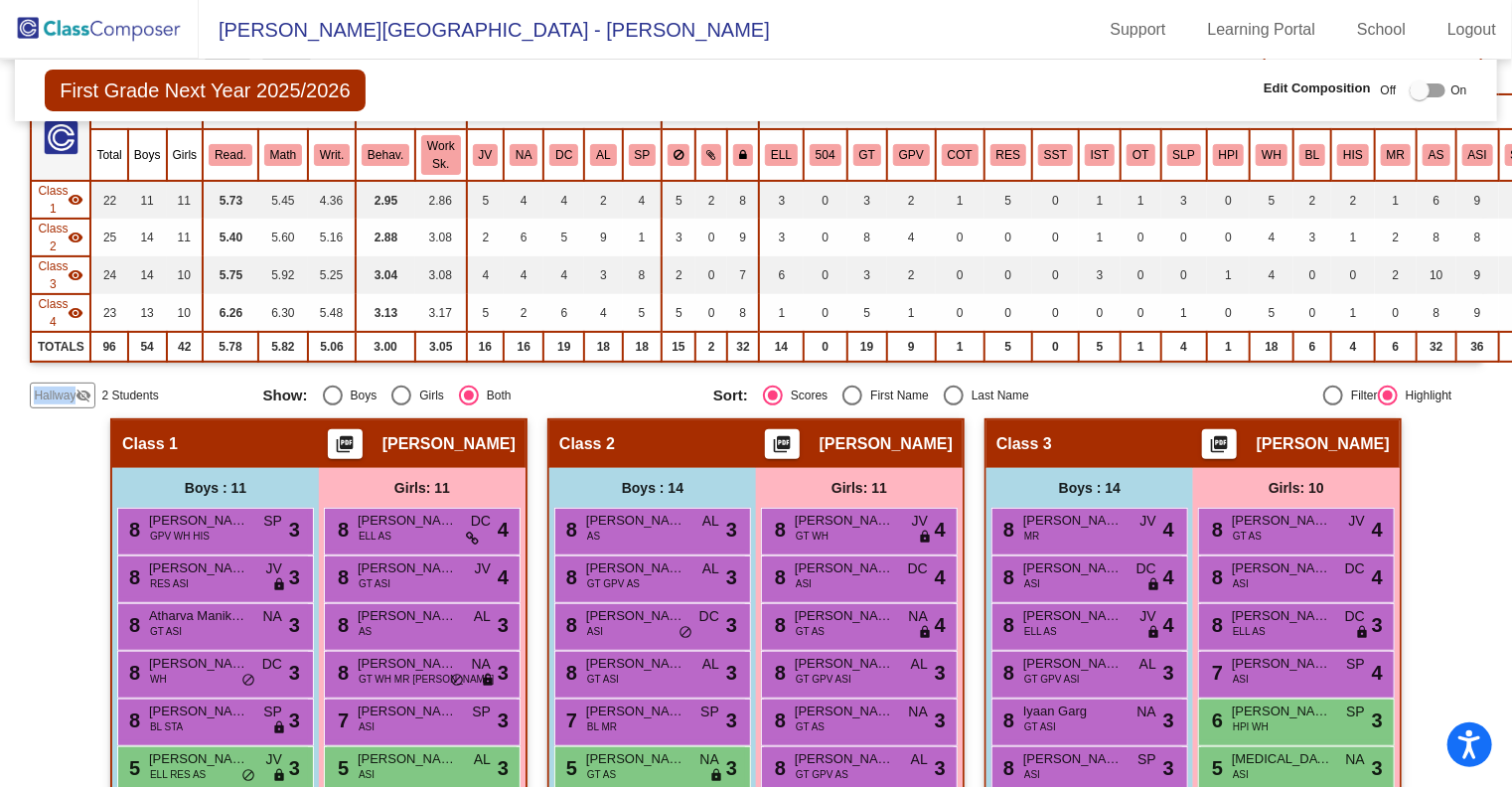 scroll, scrollTop: 191, scrollLeft: 0, axis: vertical 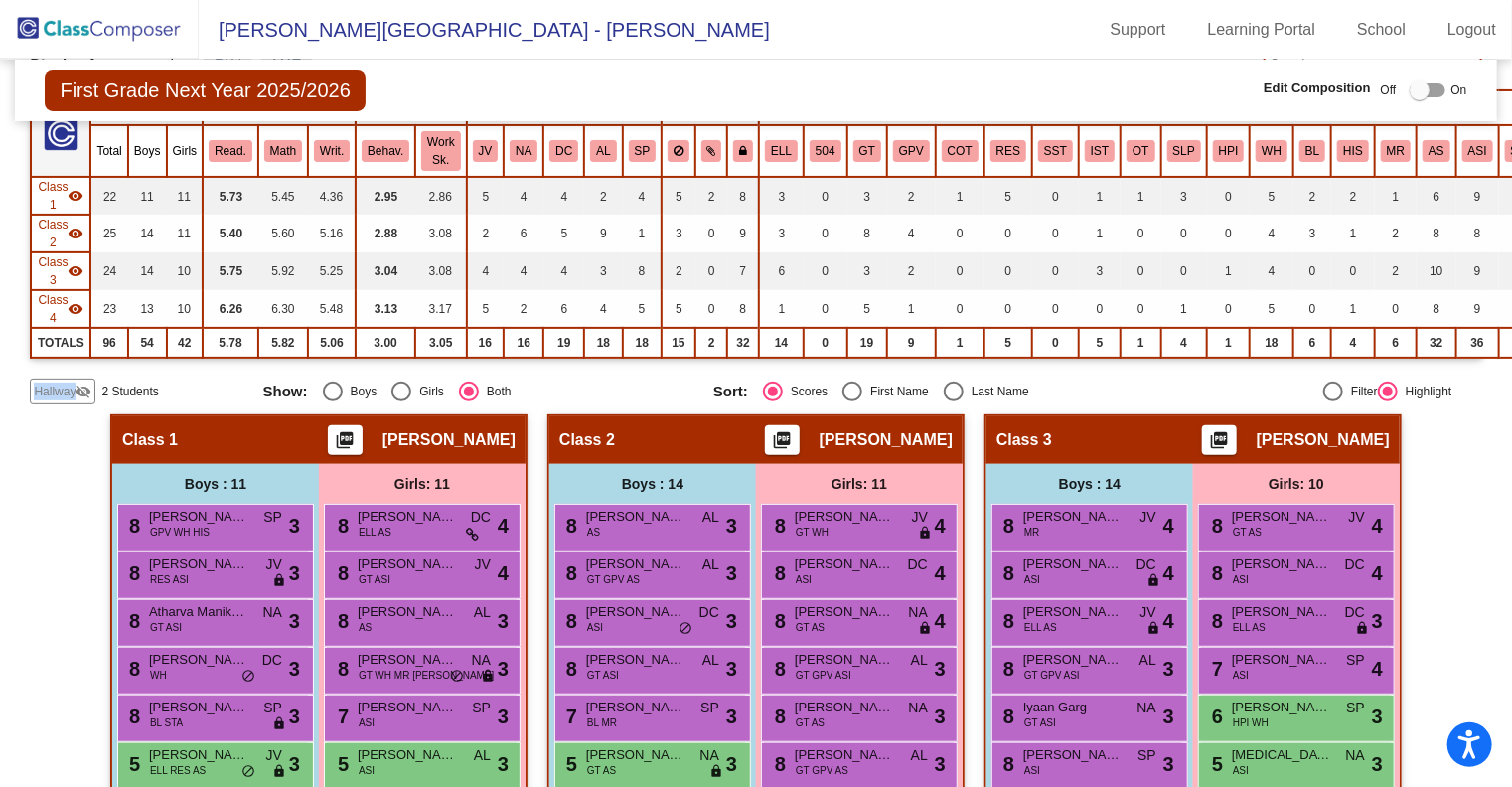click on "Hallway" 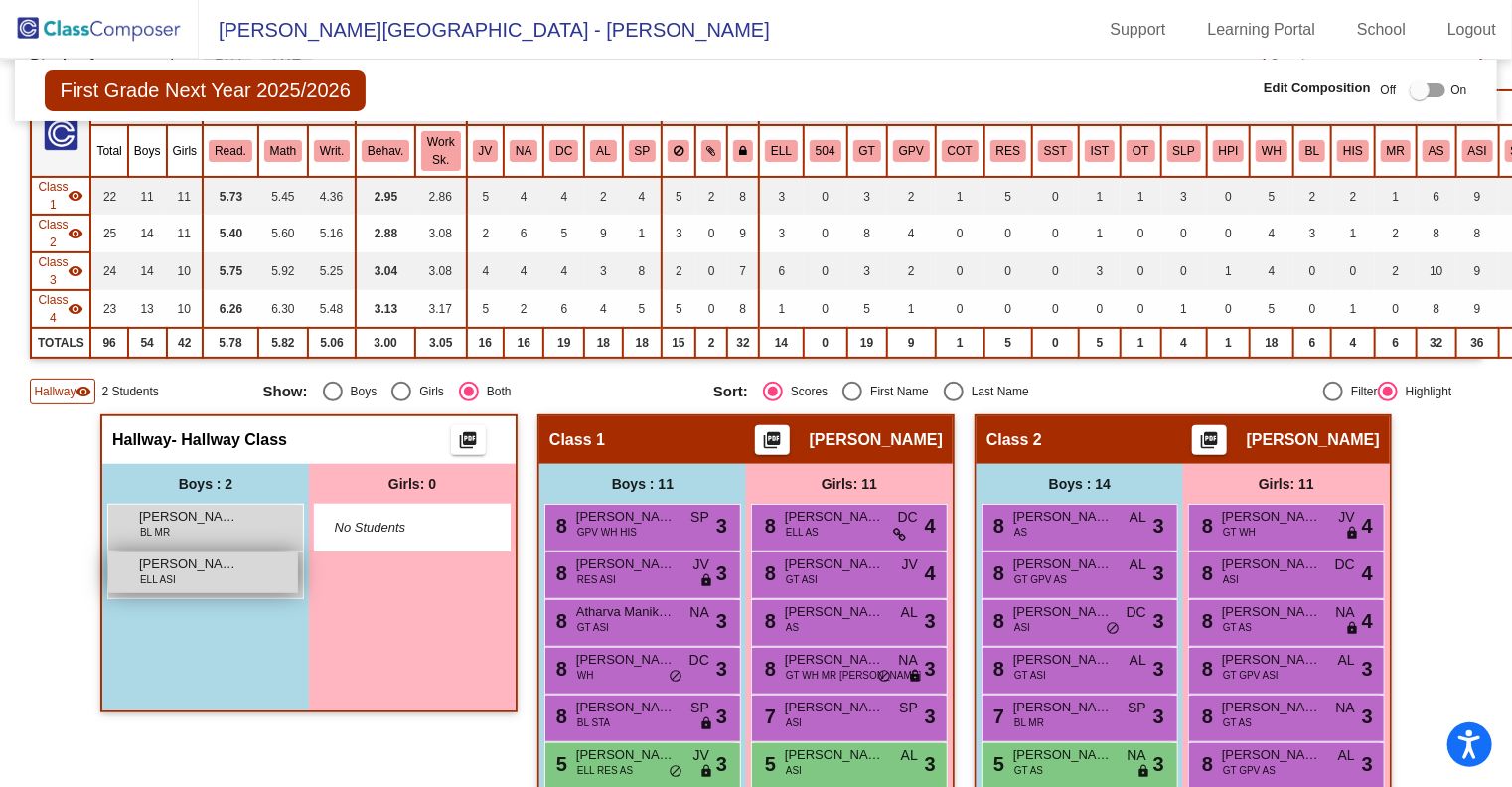 click on "Dhiyan Dhruva ELL ASI lock do_not_disturb_alt" at bounding box center [203, 572] 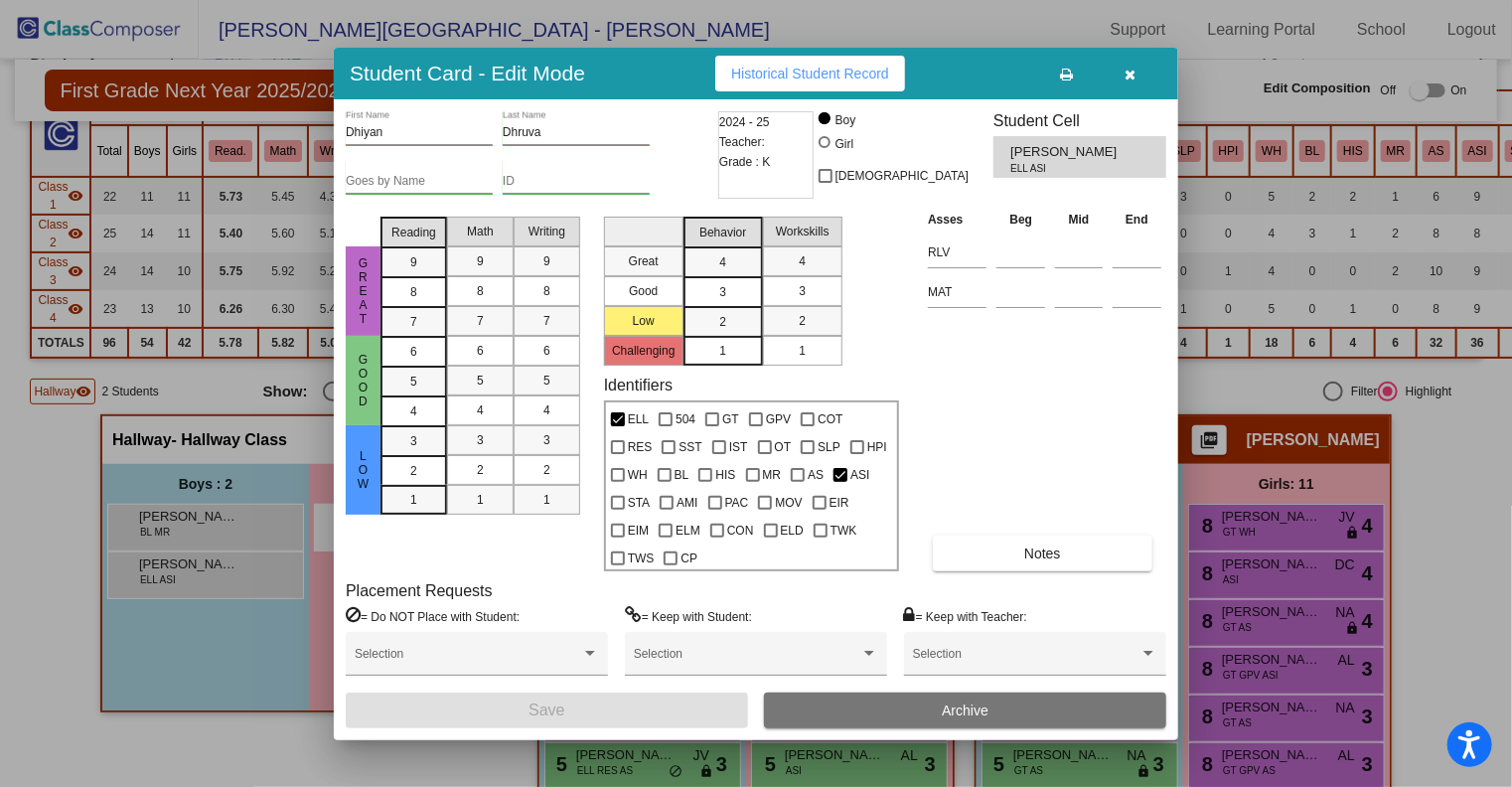 click at bounding box center [756, 394] 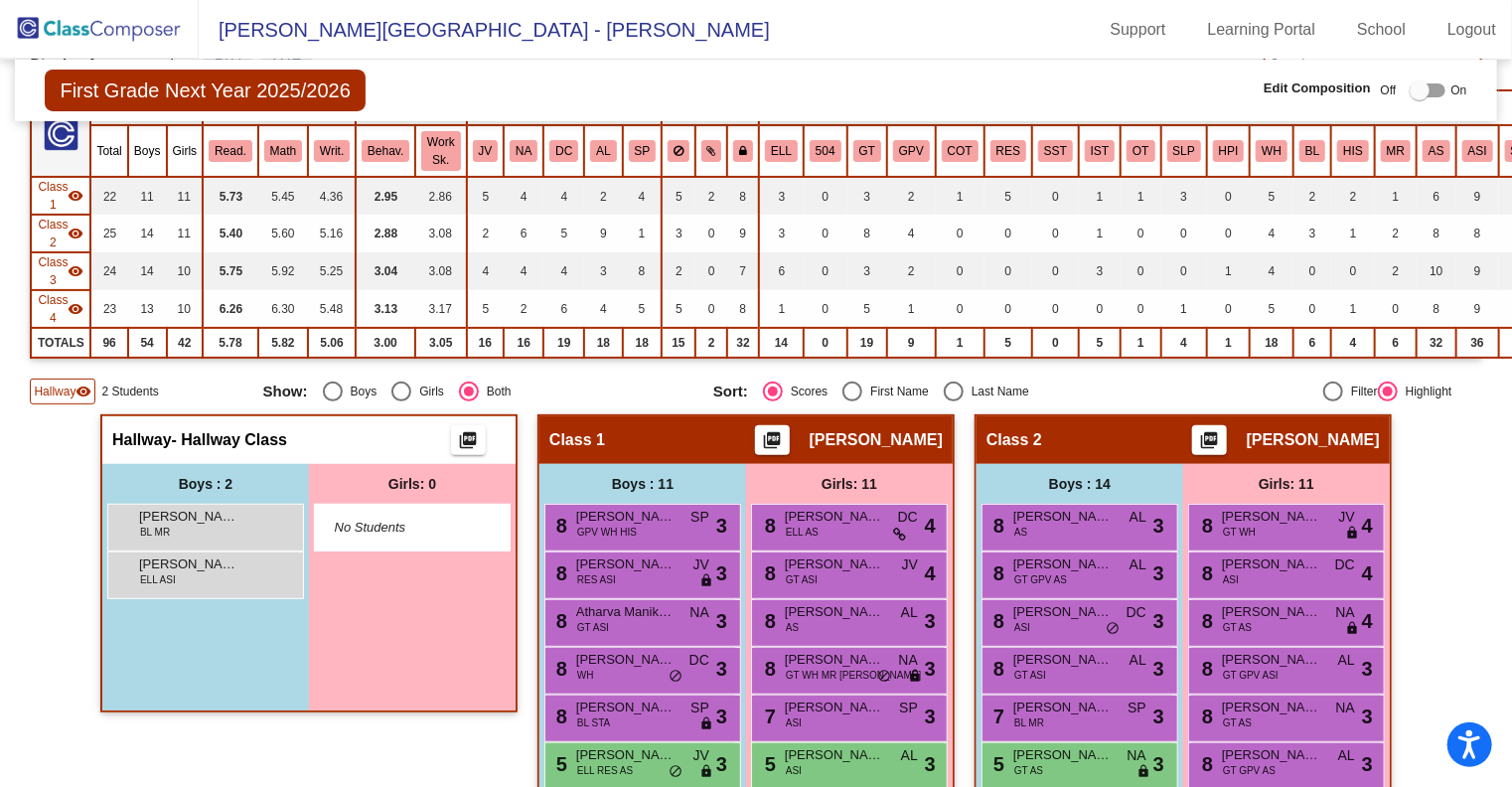 click on "Aaron Ellis BL MR lock do_not_disturb_alt" at bounding box center [203, 525] 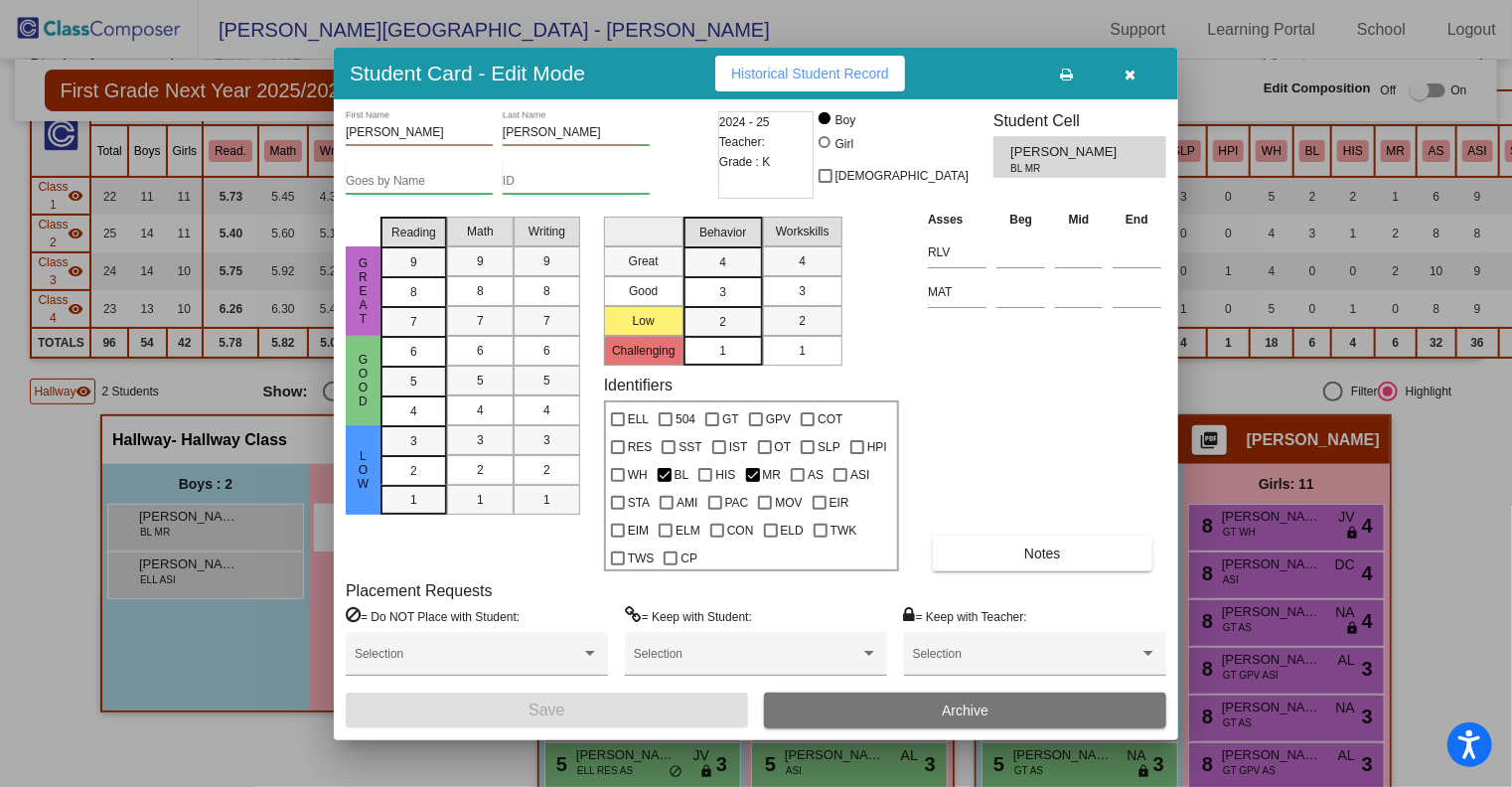 click at bounding box center (756, 394) 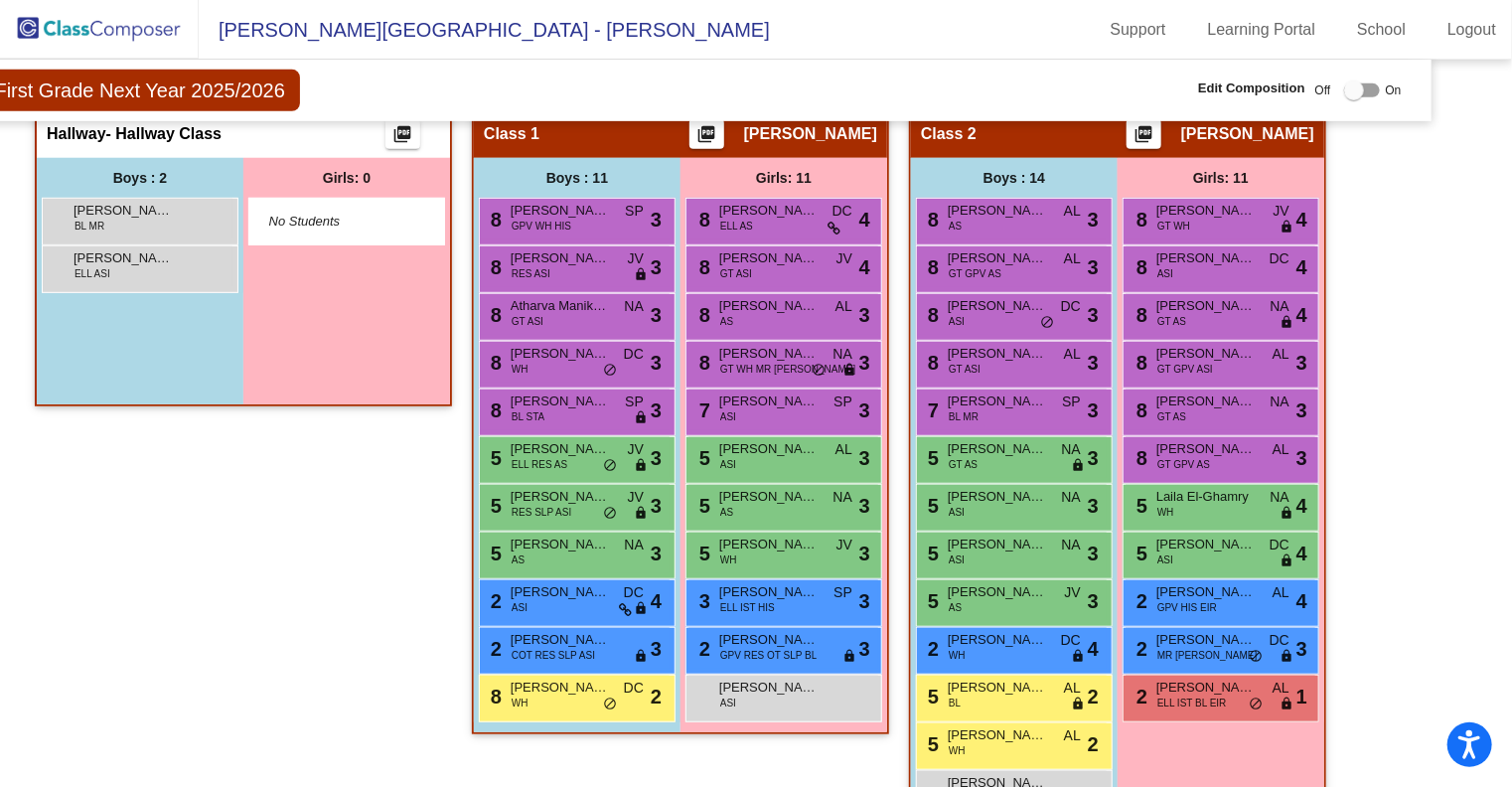 scroll, scrollTop: 497, scrollLeft: 66, axis: both 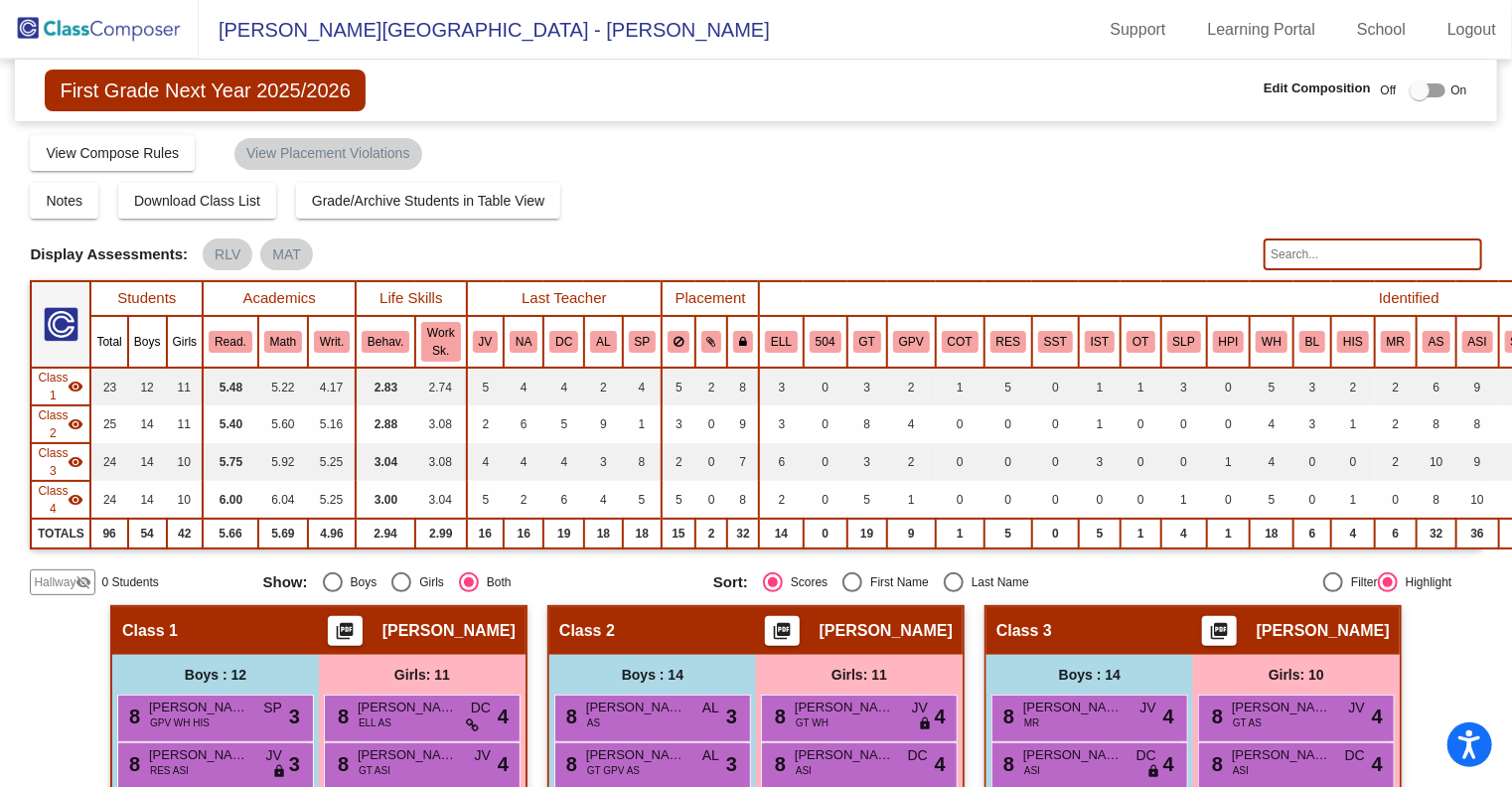 click 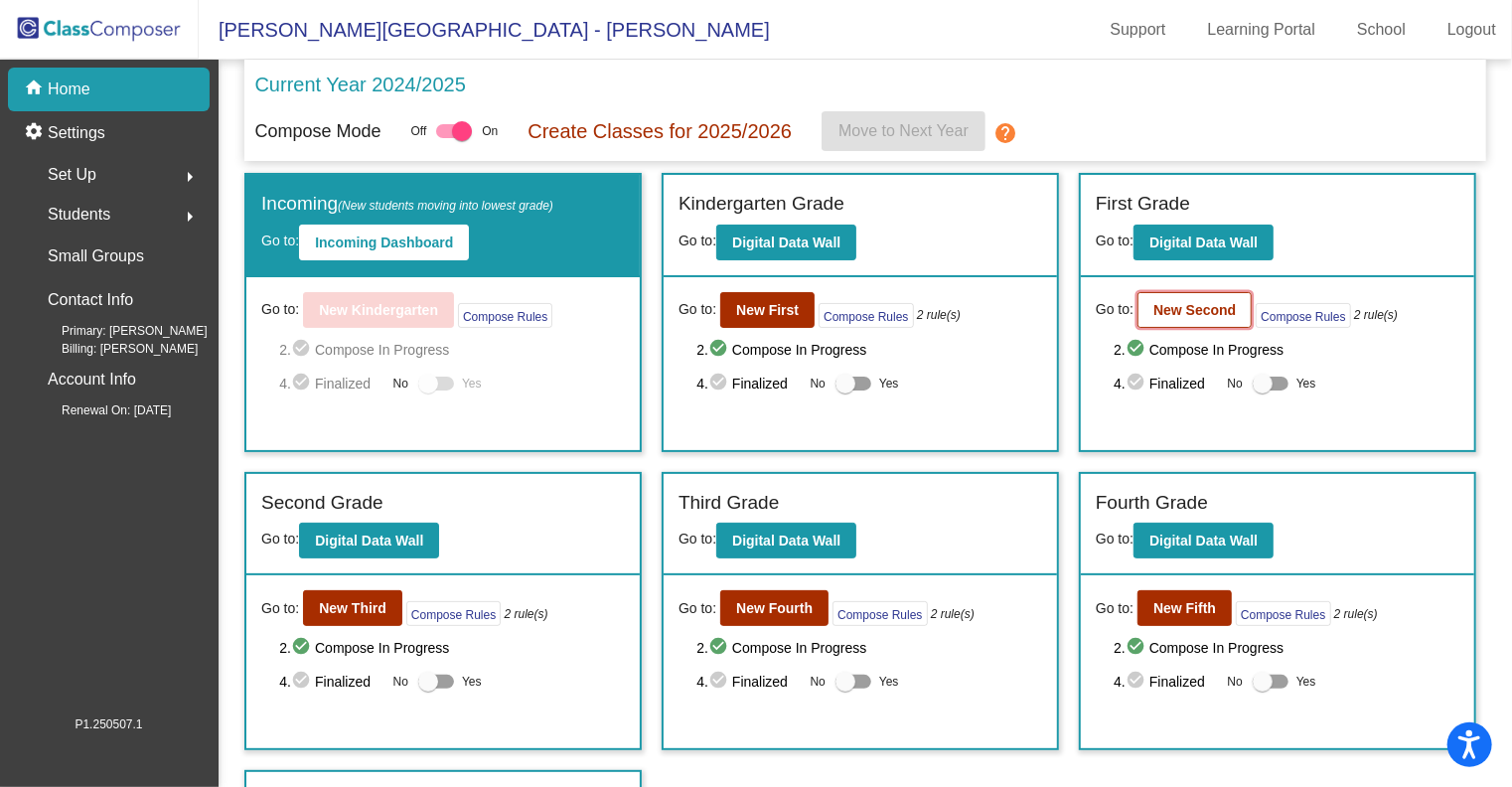 click on "New Second" 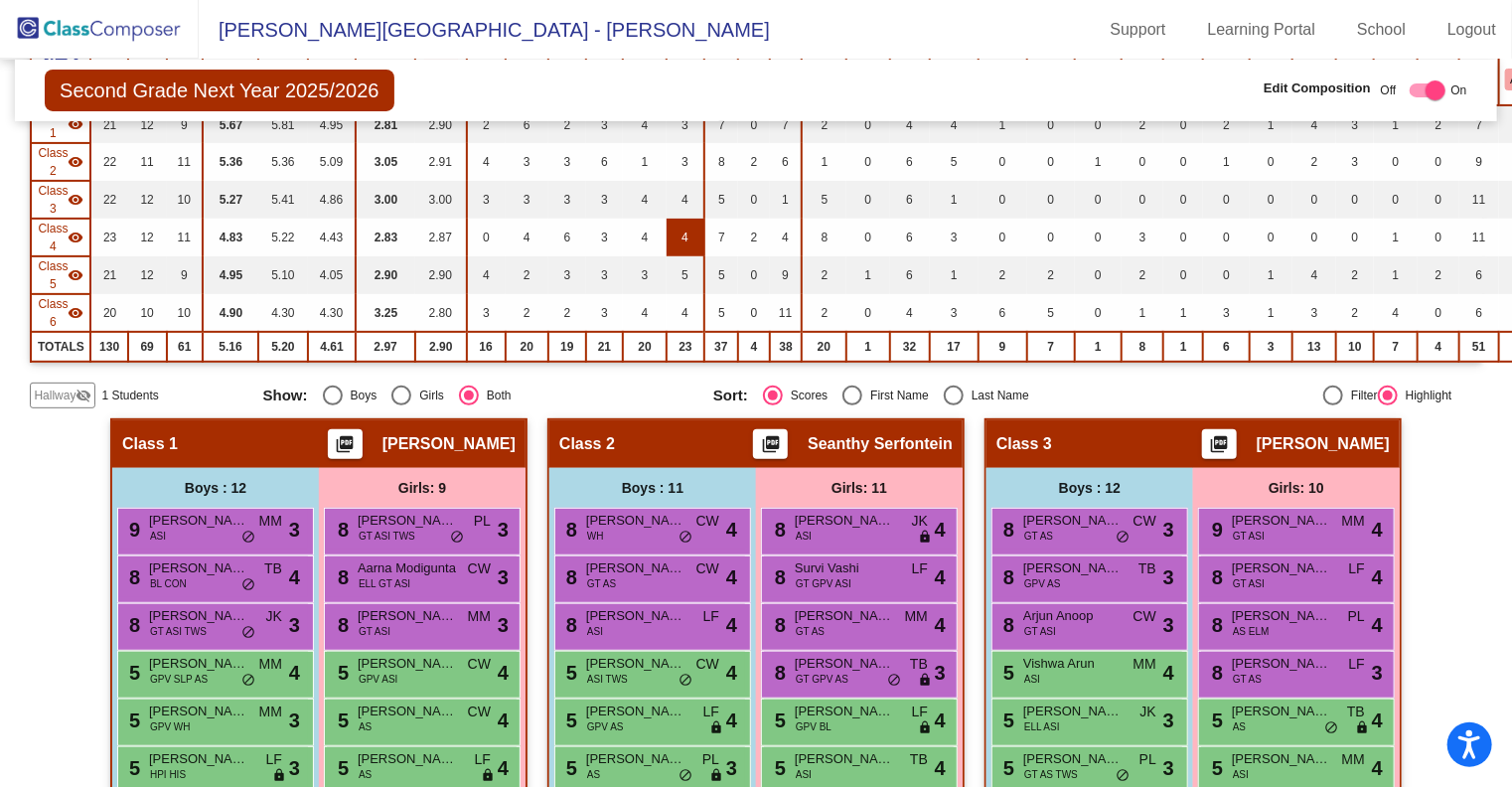 scroll, scrollTop: 261, scrollLeft: 0, axis: vertical 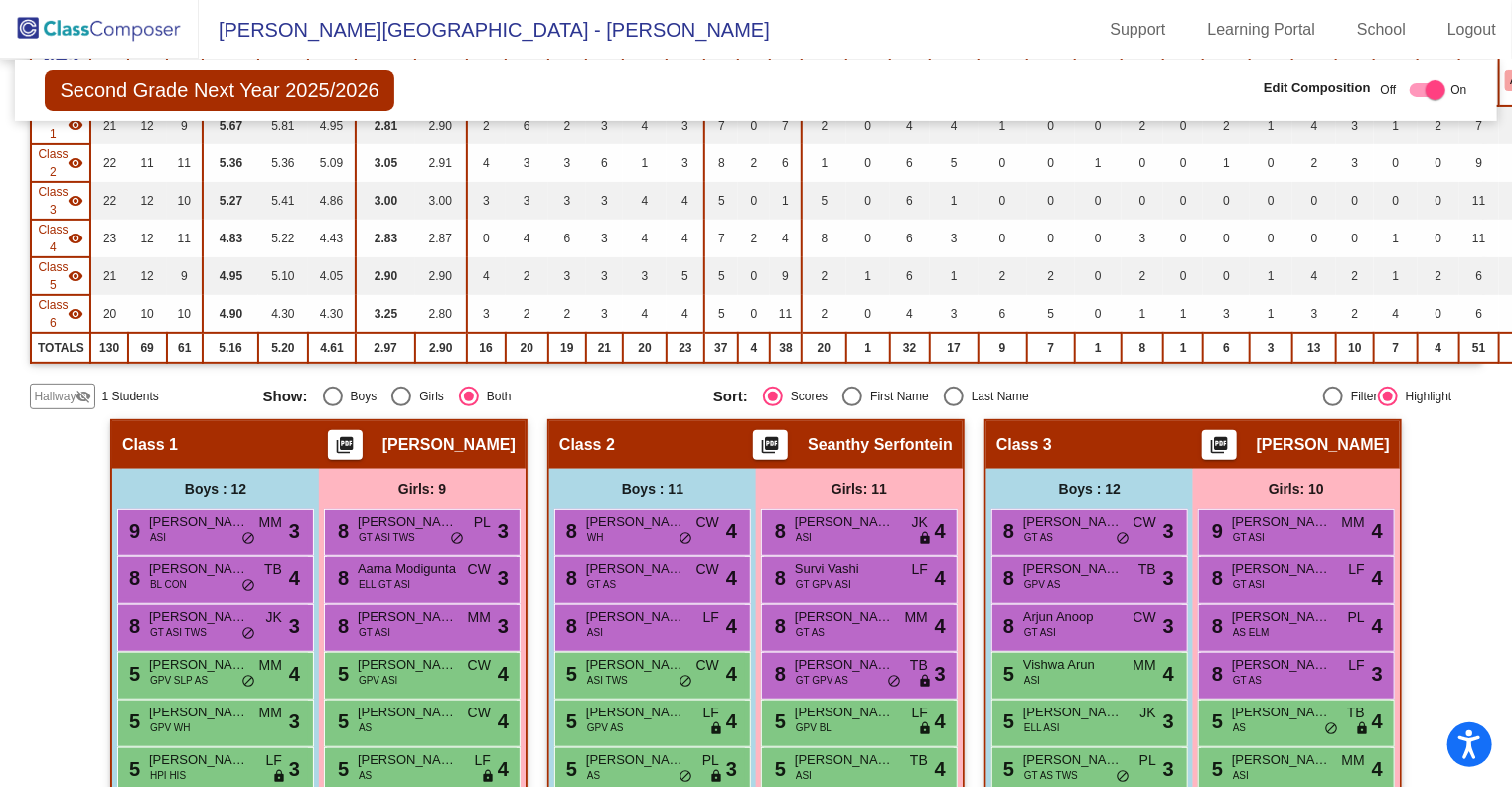 click on "Hallway" 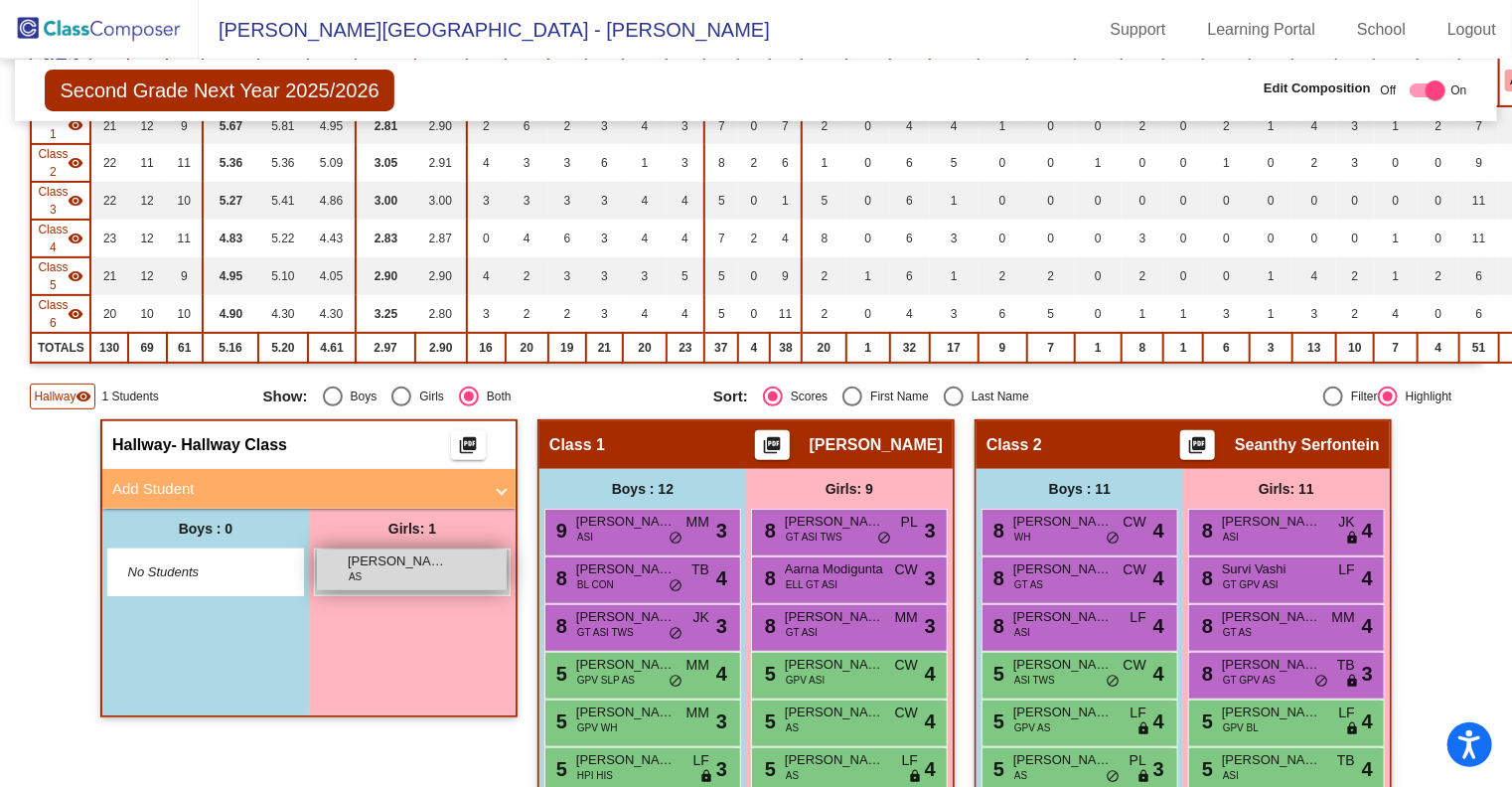 click on "Mila Banh AS lock do_not_disturb_alt" at bounding box center [411, 569] 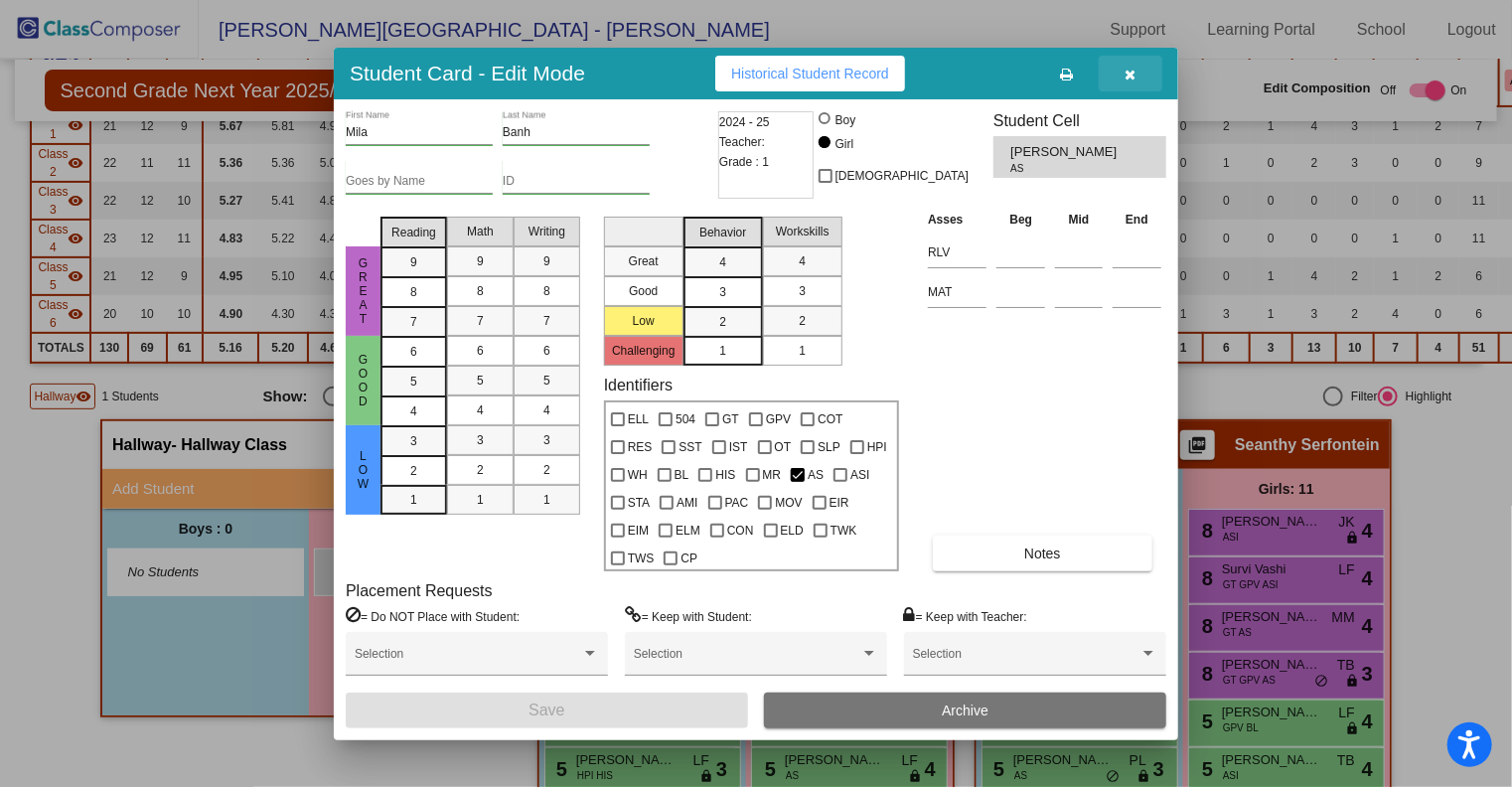 click at bounding box center [1131, 75] 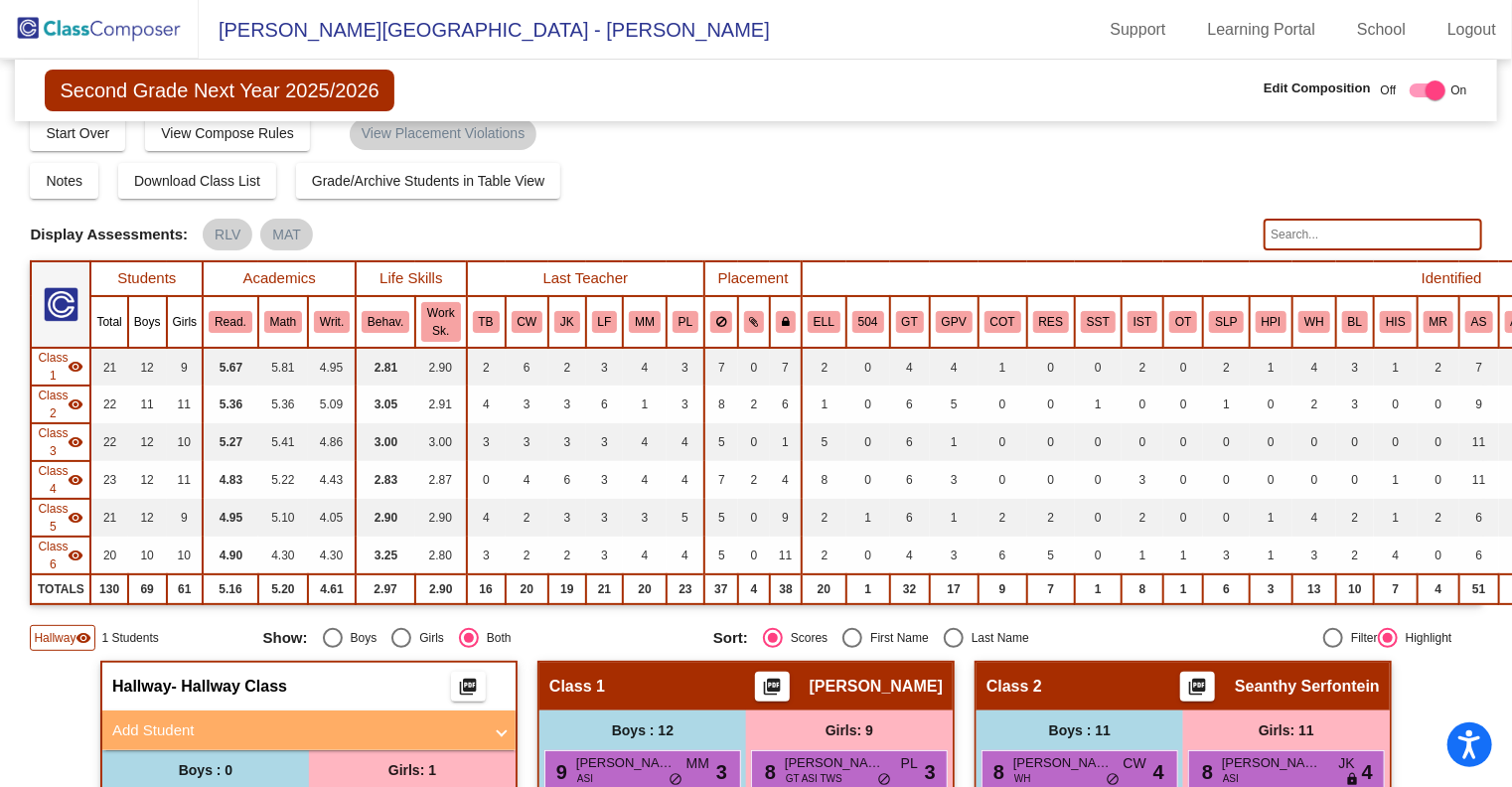 scroll, scrollTop: 0, scrollLeft: 0, axis: both 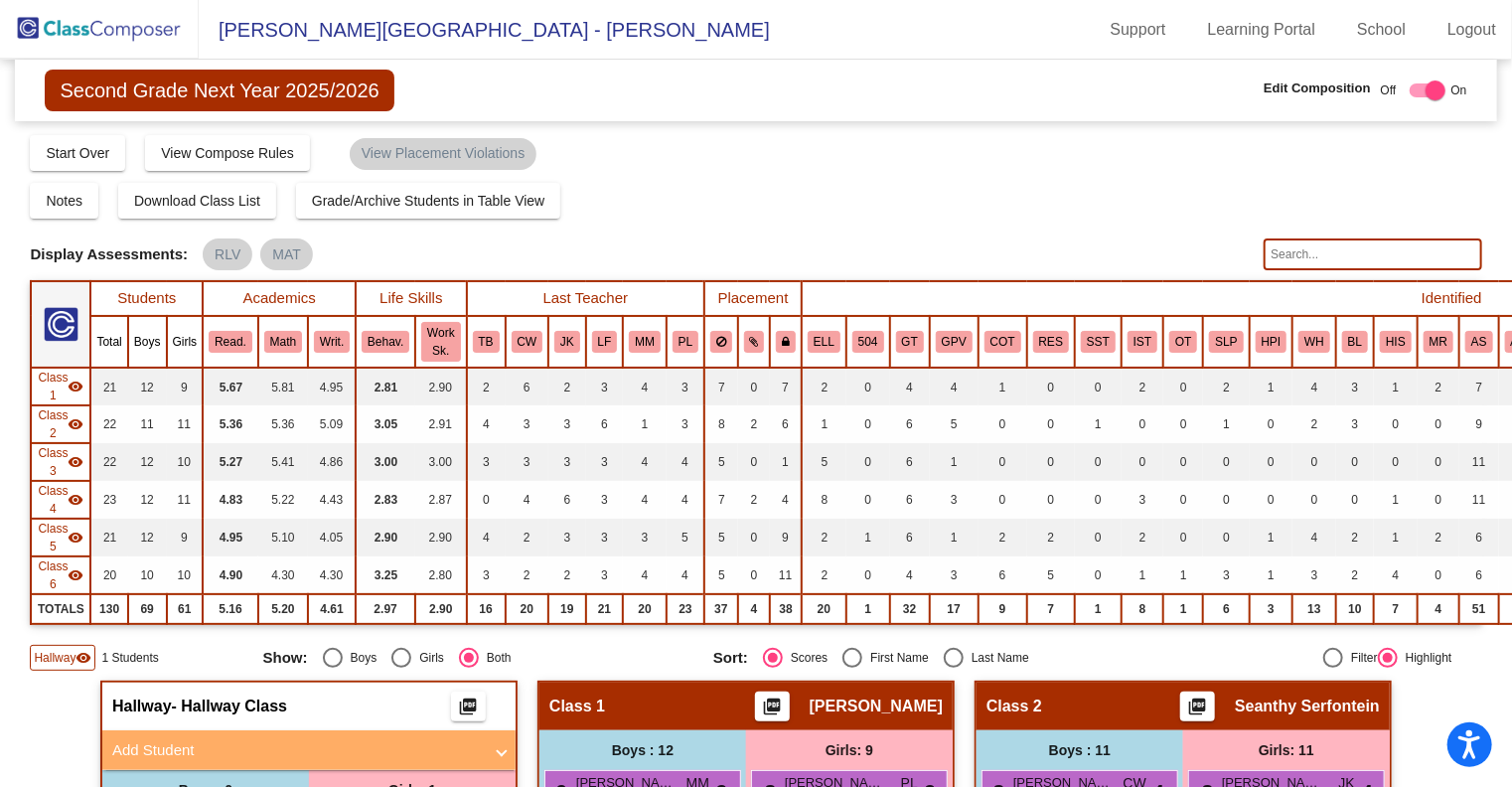 click 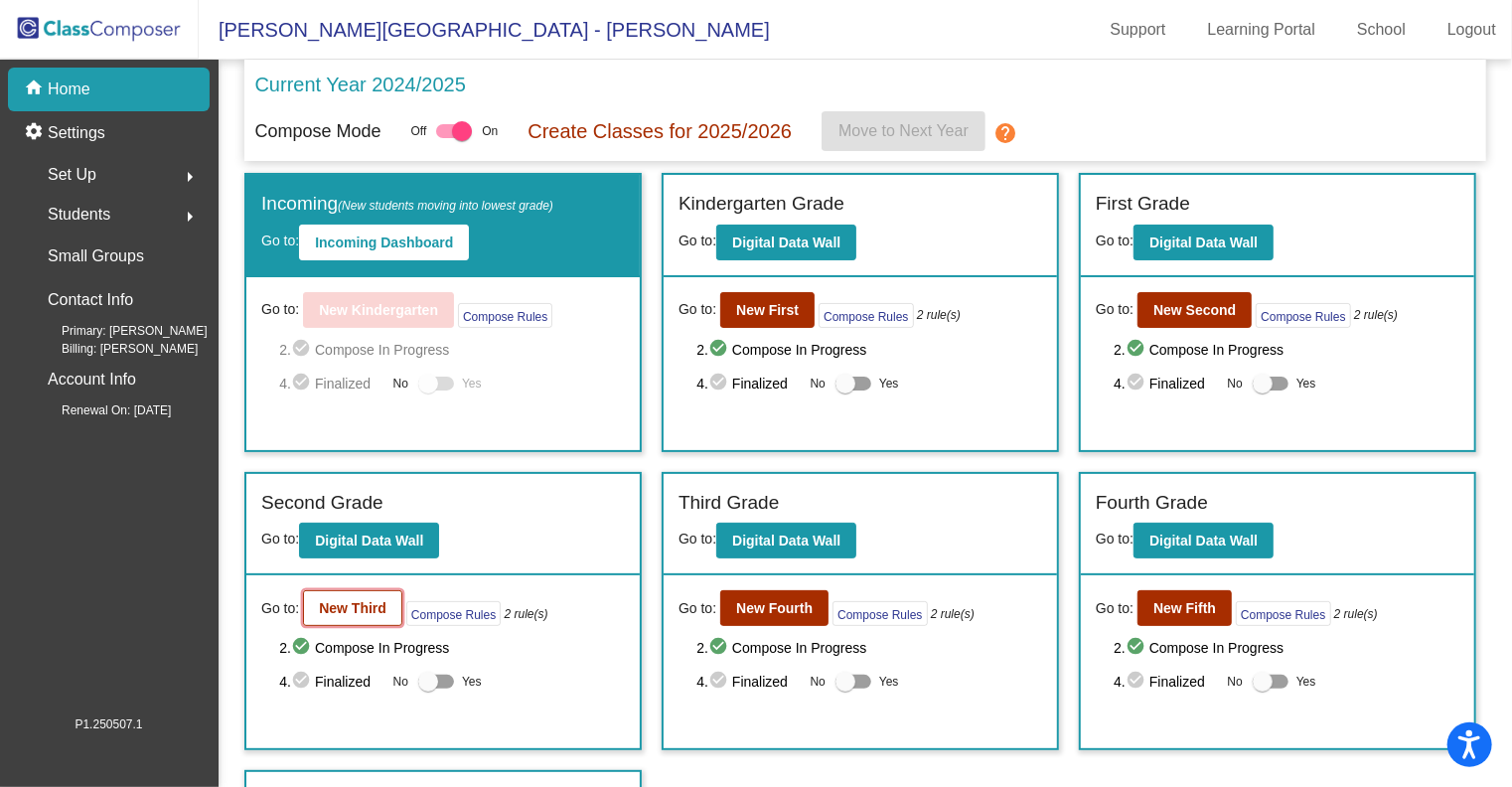 click on "New Third" 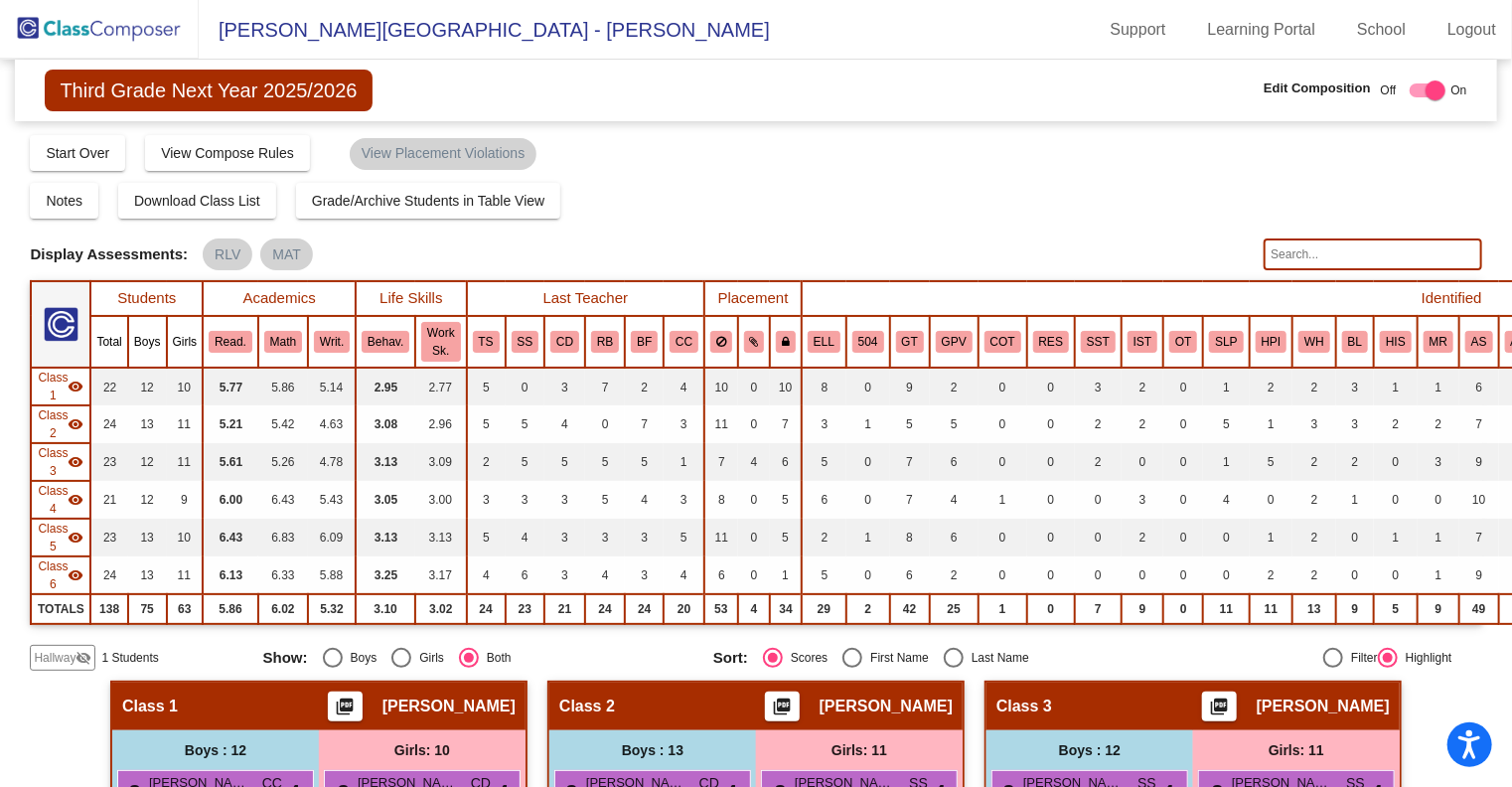 click on "Hallway   visibility_off" 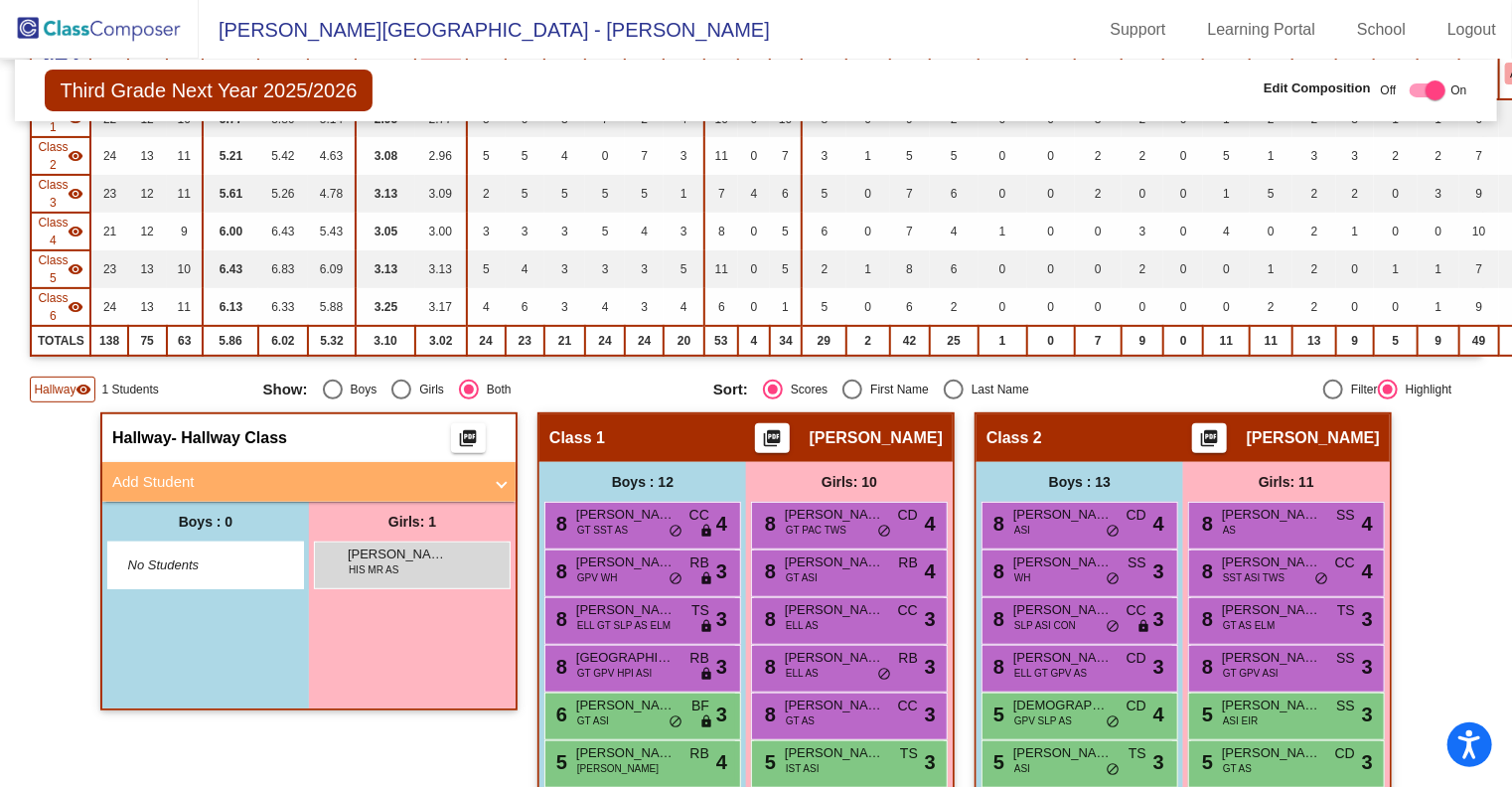 scroll, scrollTop: 269, scrollLeft: 0, axis: vertical 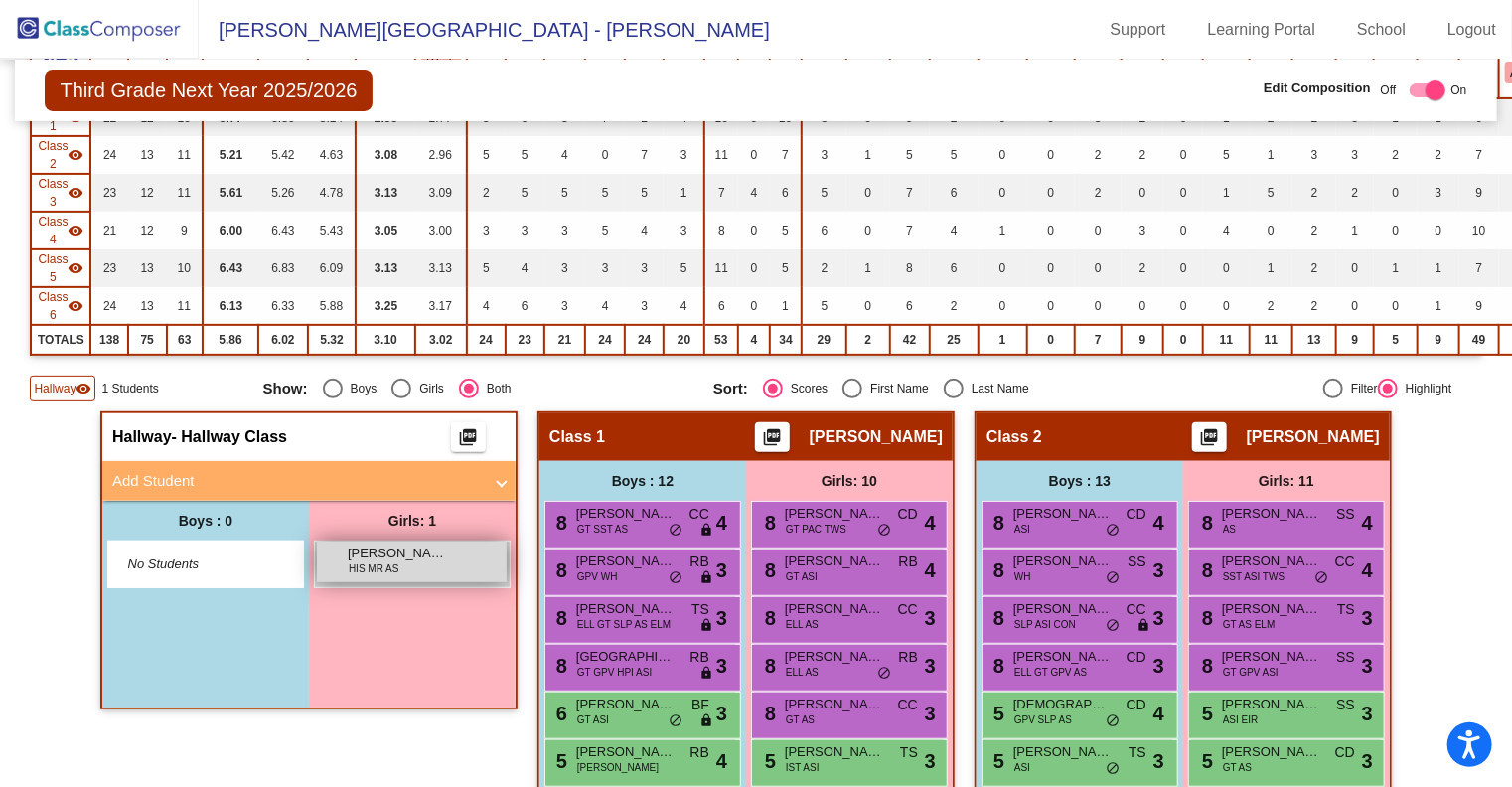 click on "HIS MR AS" at bounding box center [374, 568] 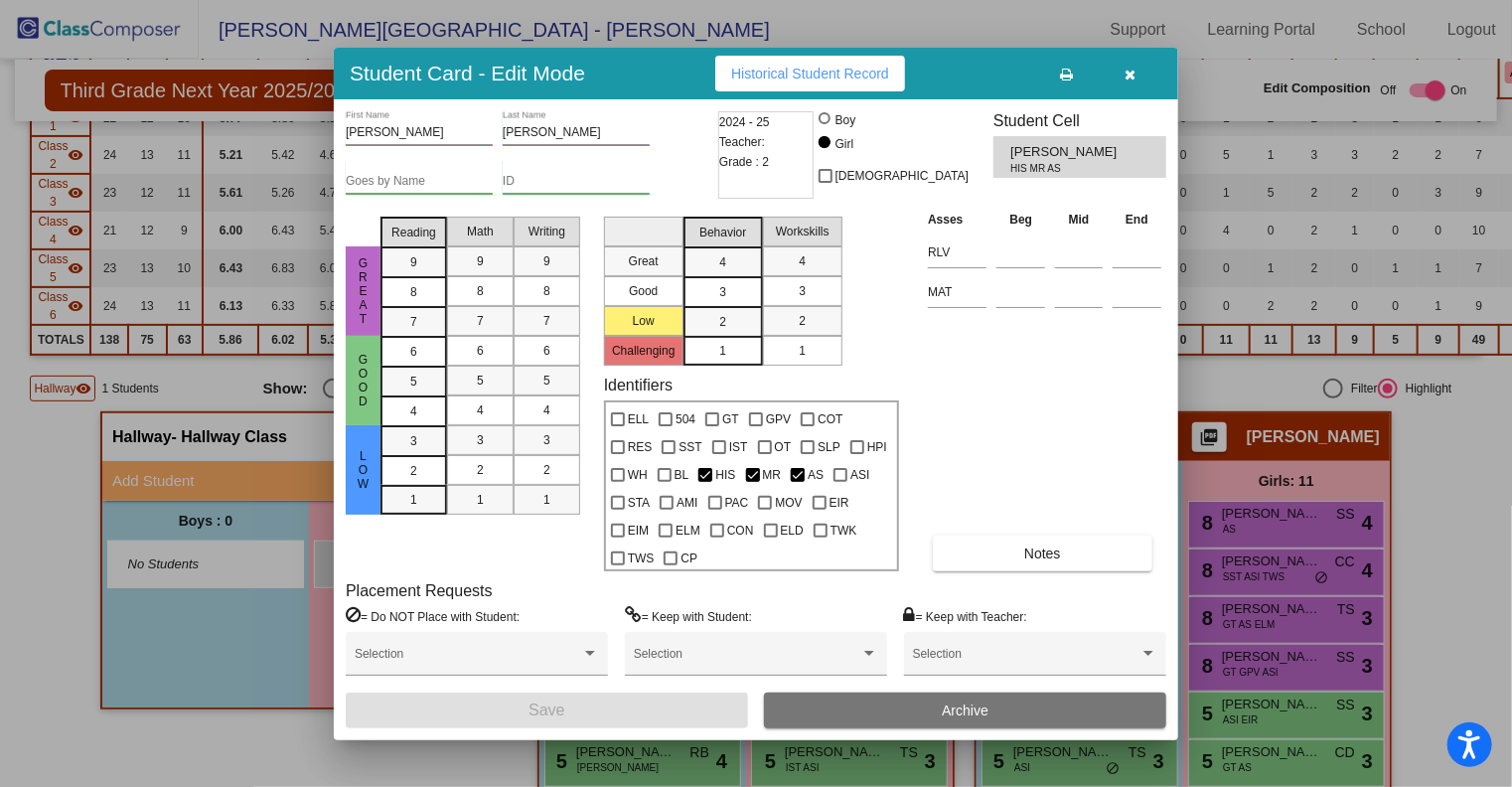 click at bounding box center (756, 394) 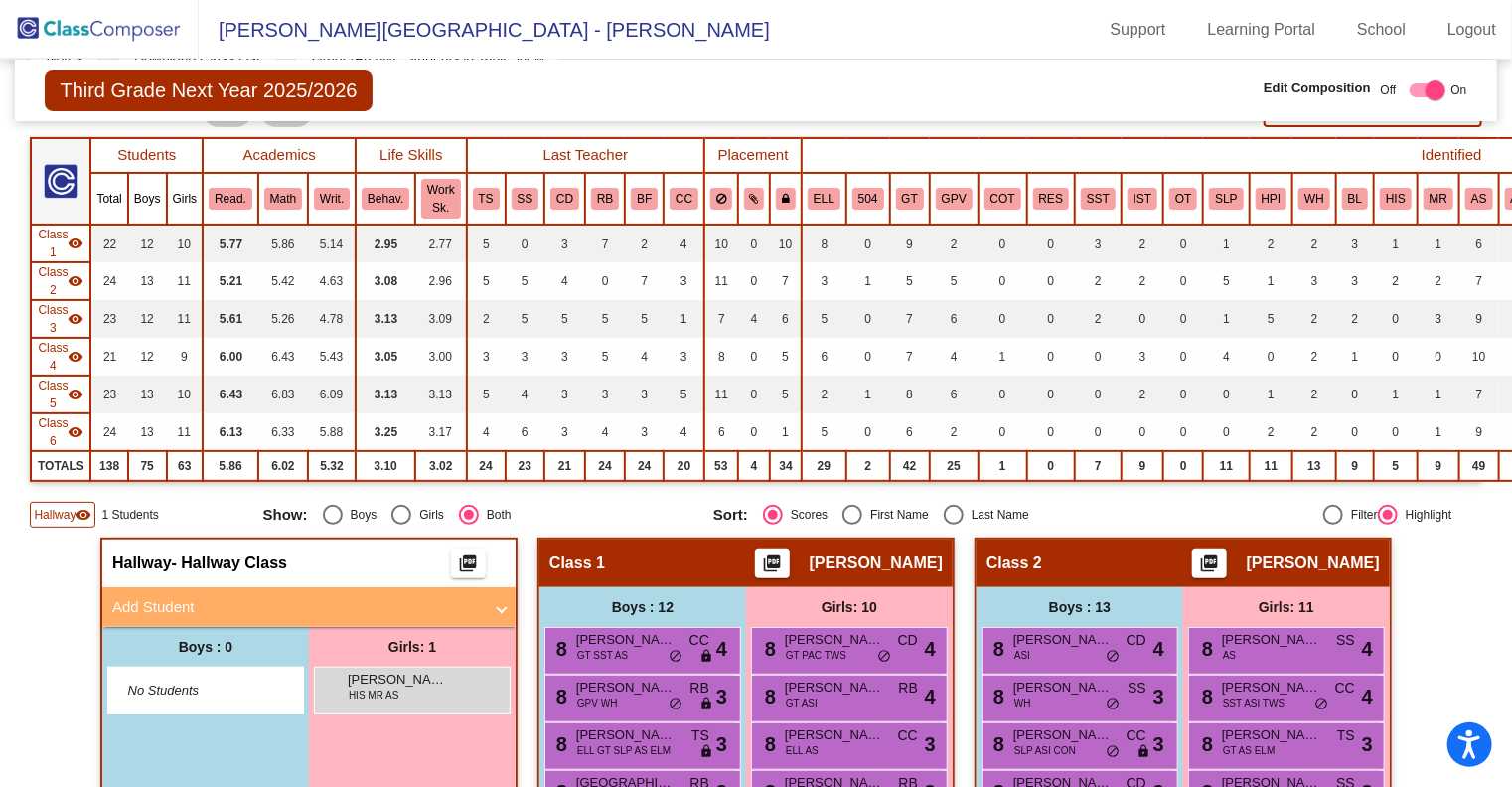 scroll, scrollTop: 143, scrollLeft: 0, axis: vertical 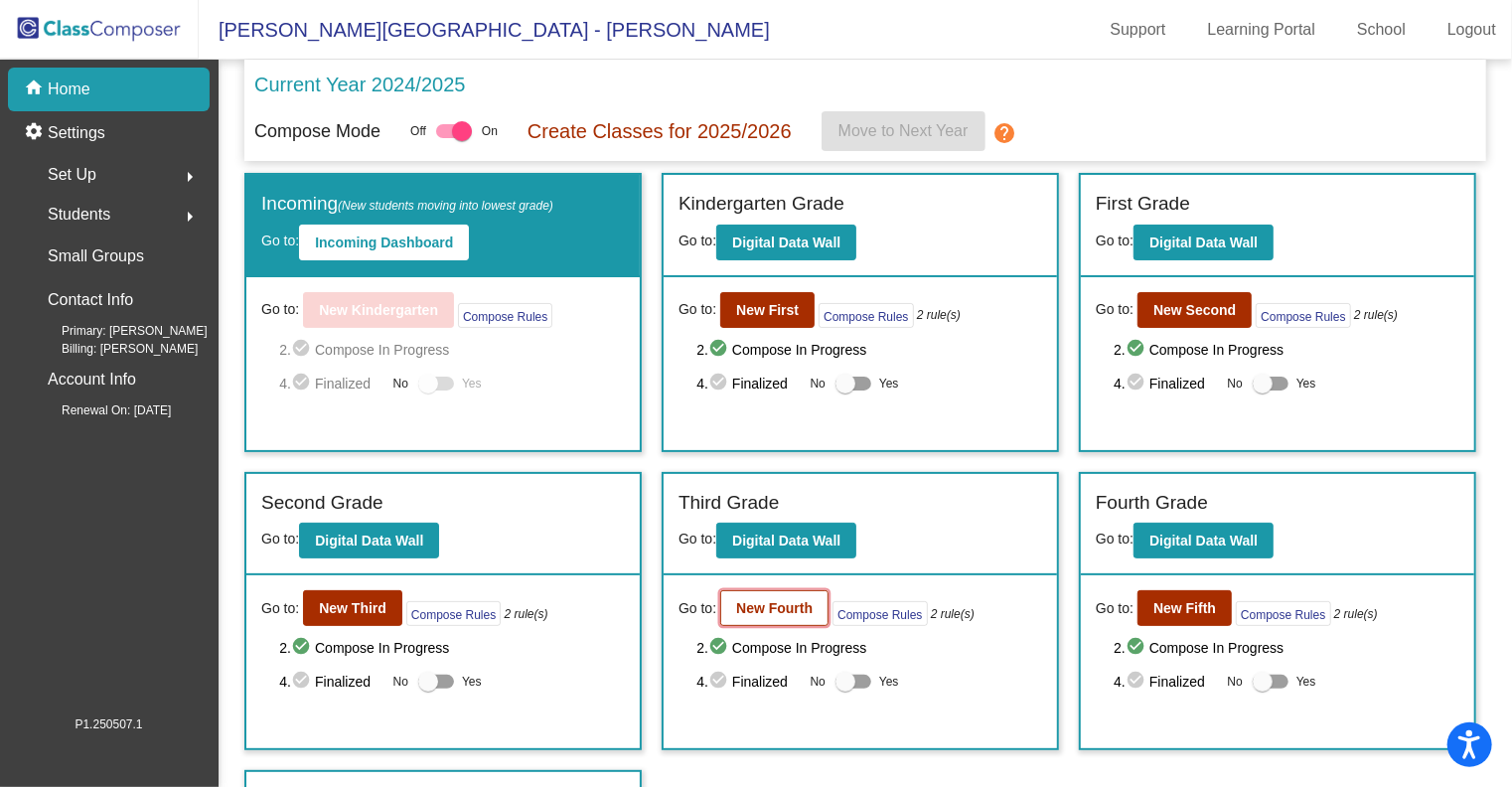 click on "New Fourth" 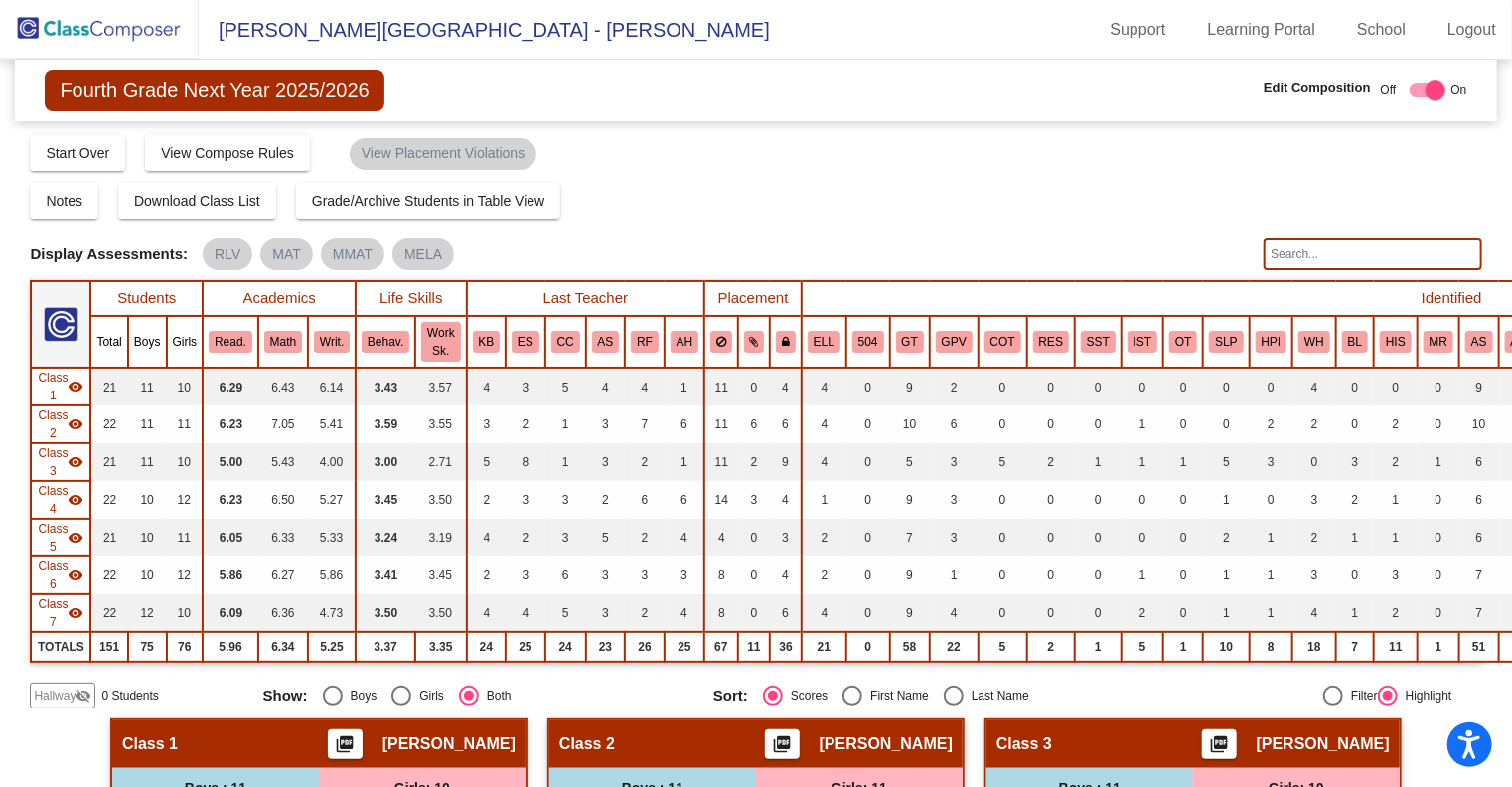 click on "Hallway" 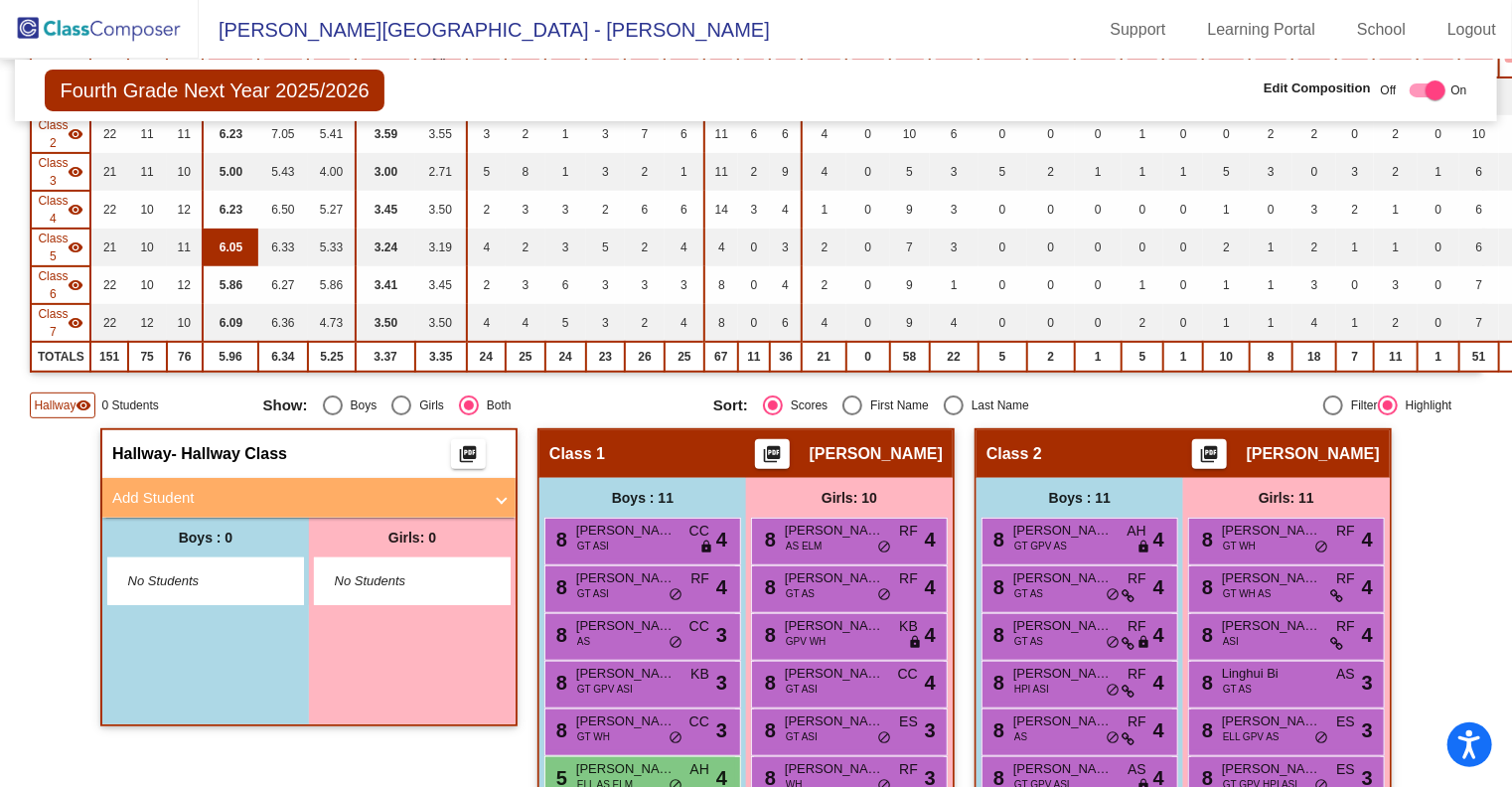scroll, scrollTop: 0, scrollLeft: 0, axis: both 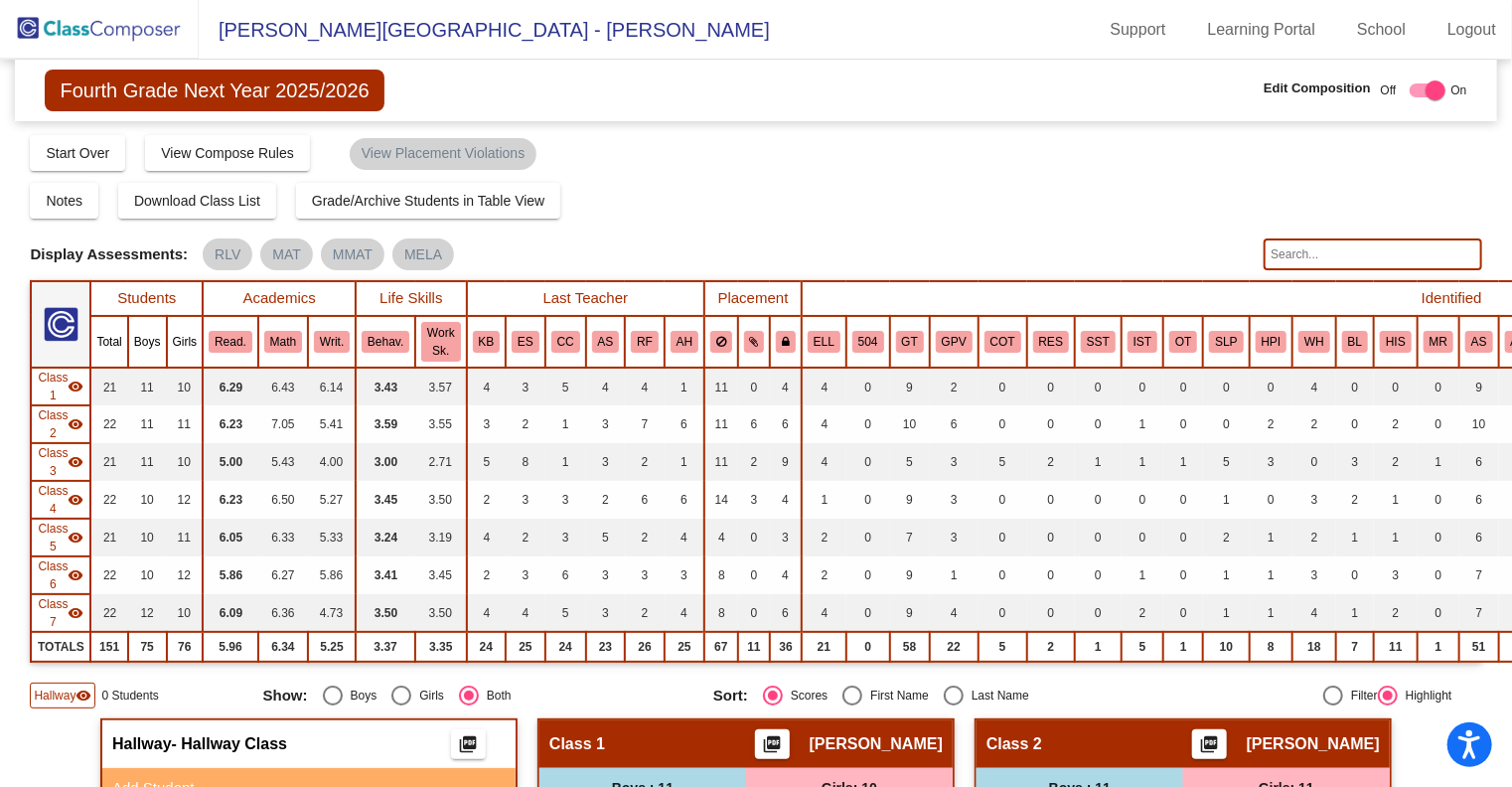 click 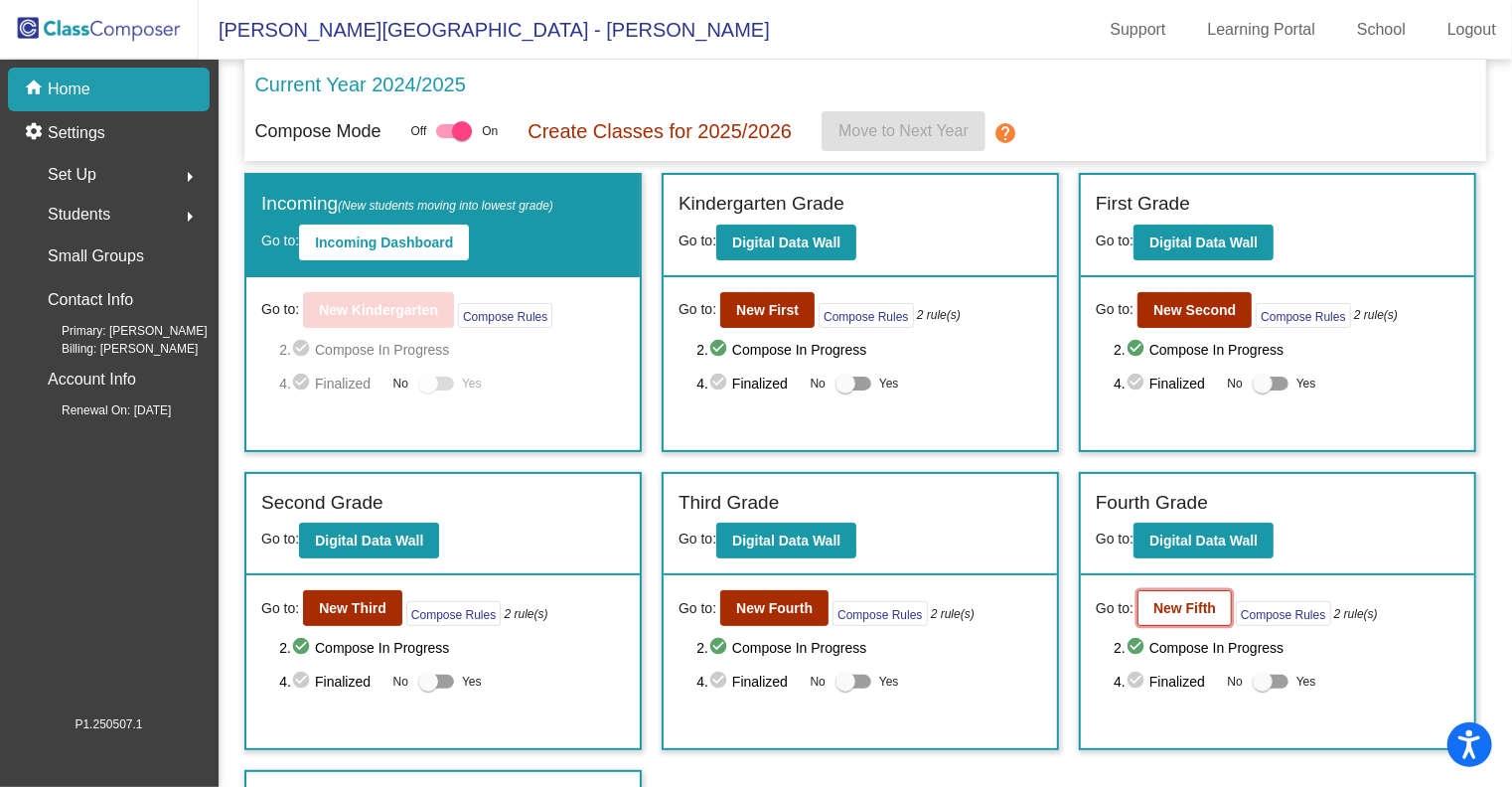 click on "New Fifth" 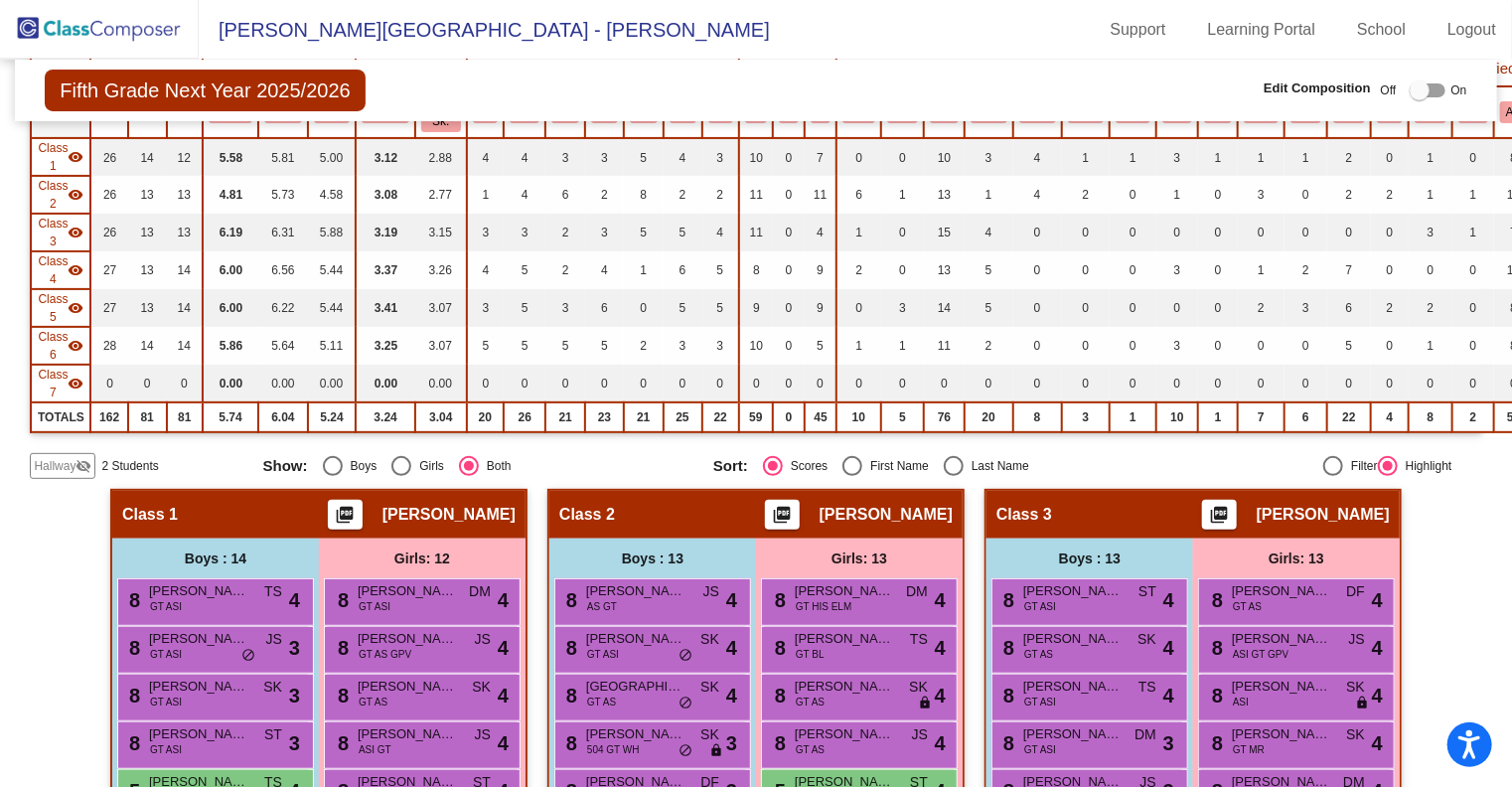 scroll, scrollTop: 0, scrollLeft: 0, axis: both 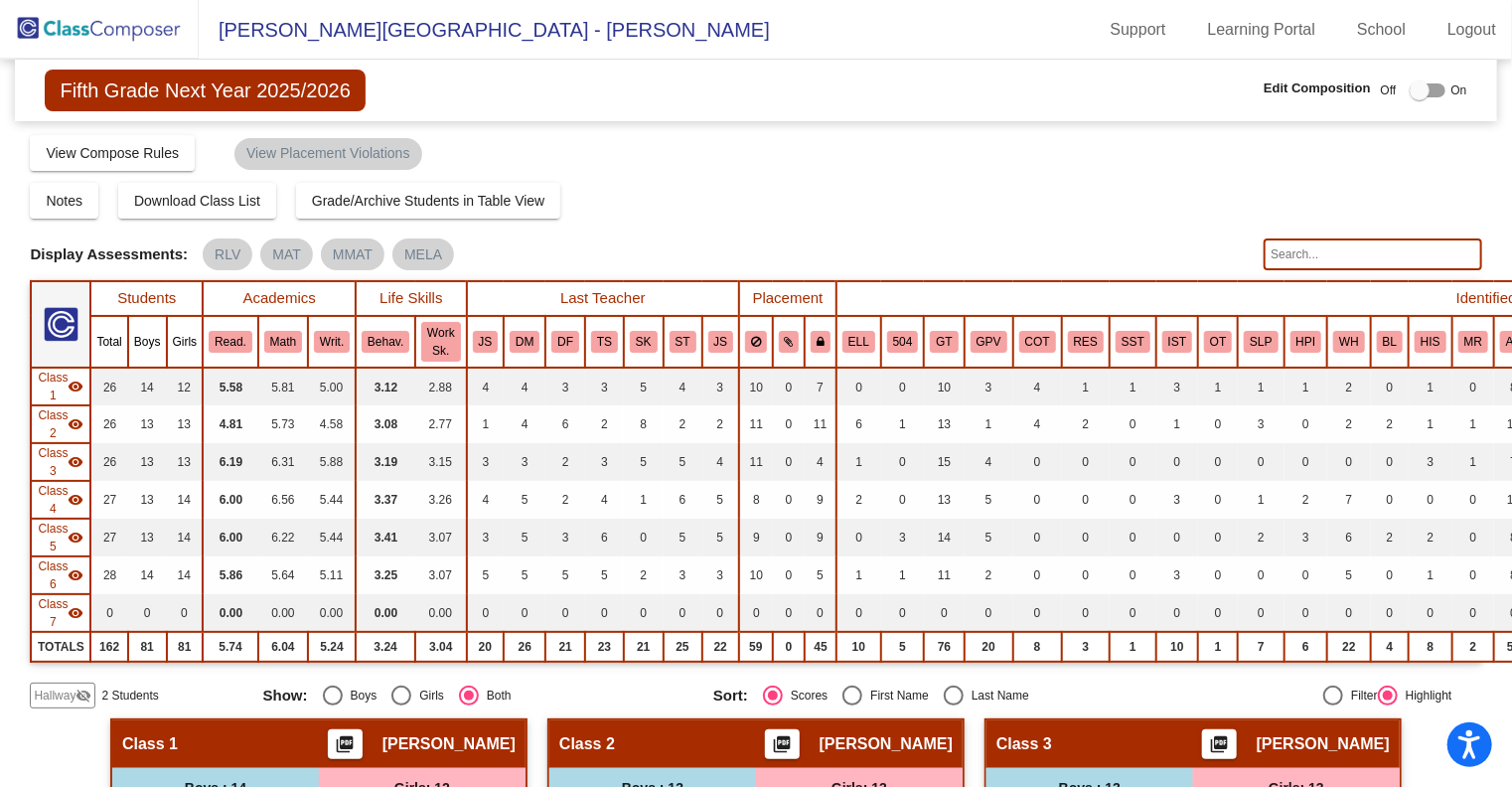click on "Hallway" 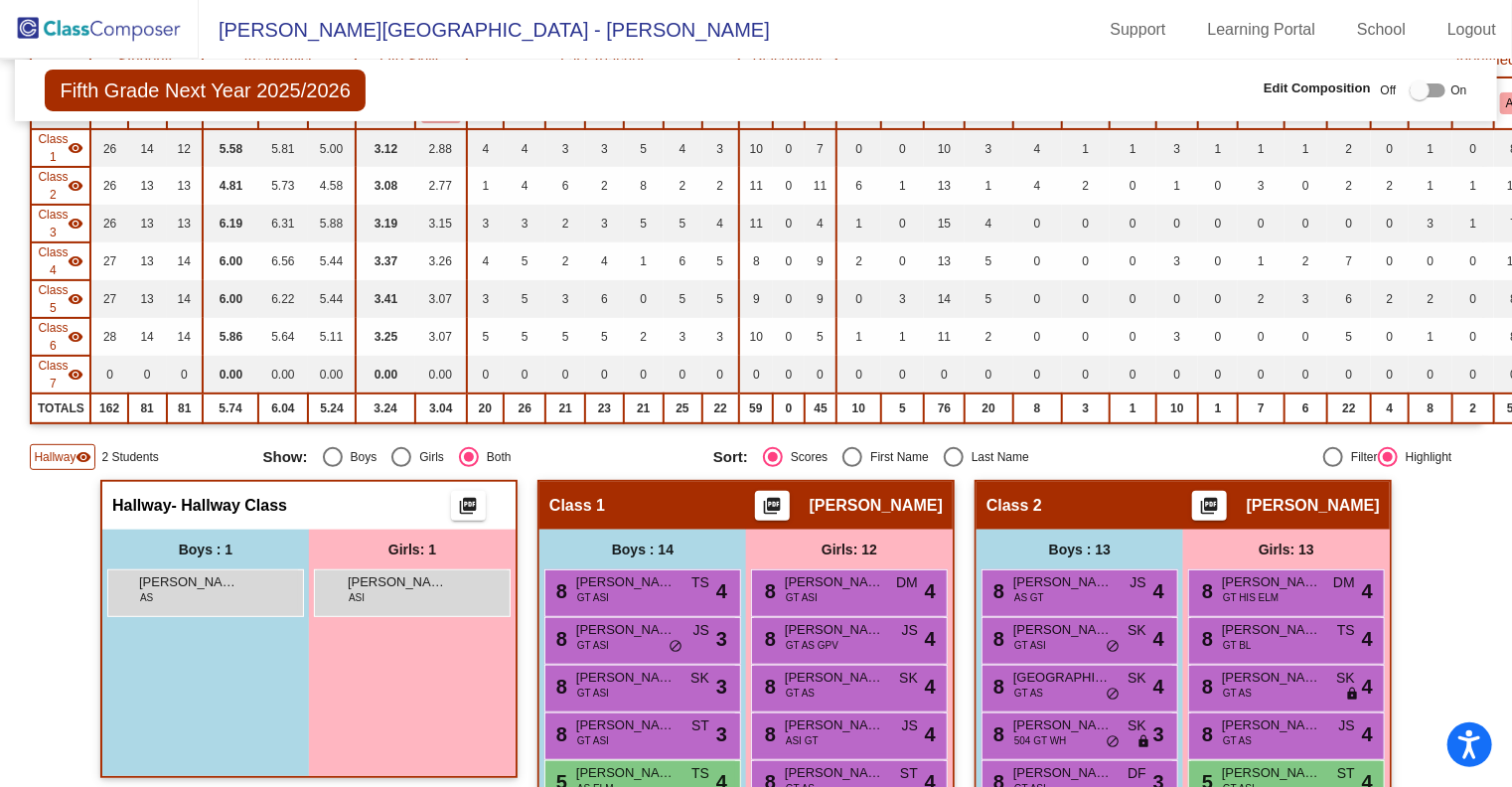 scroll, scrollTop: 238, scrollLeft: 0, axis: vertical 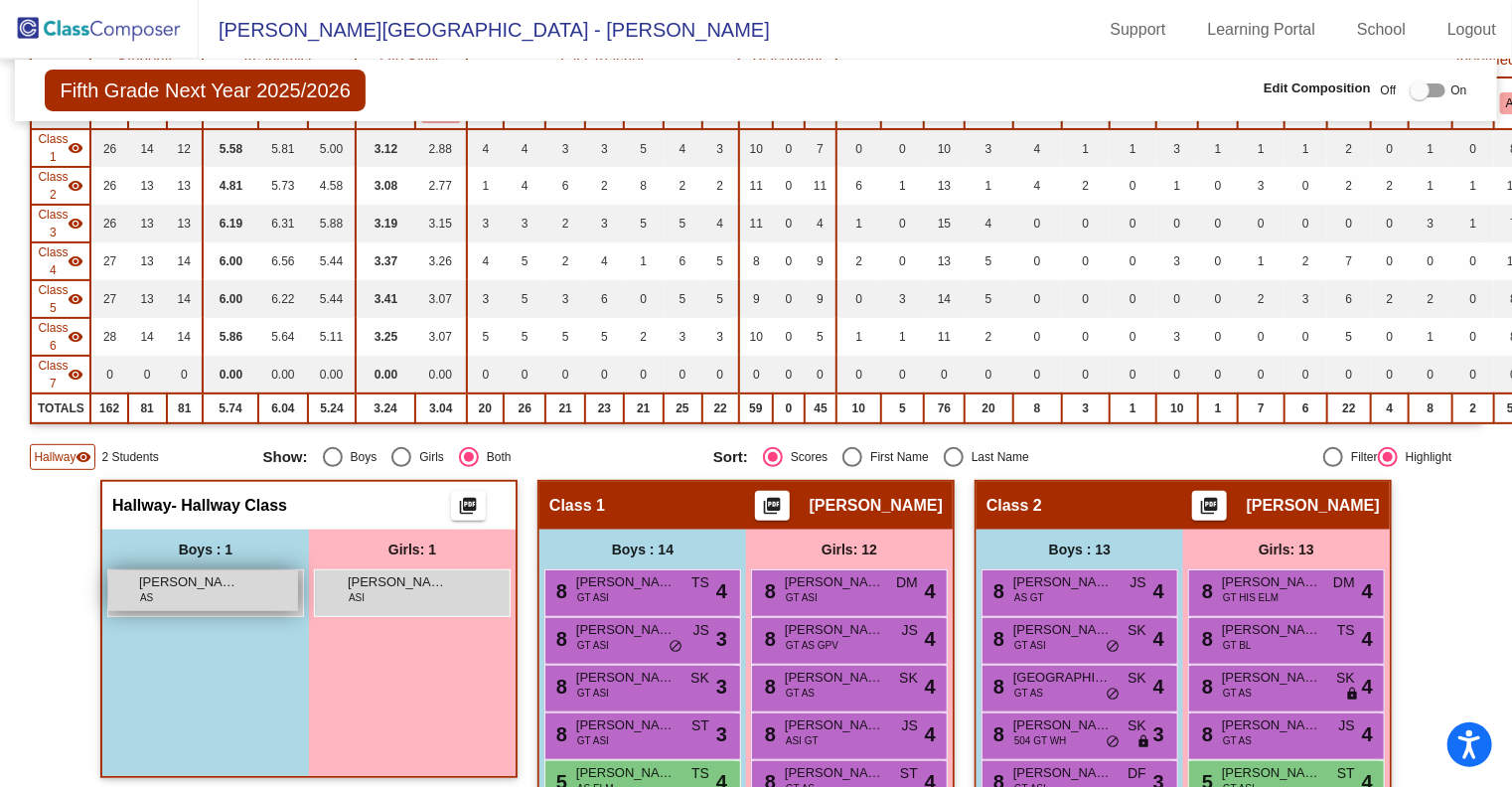 click on "Liam Banh" at bounding box center [189, 582] 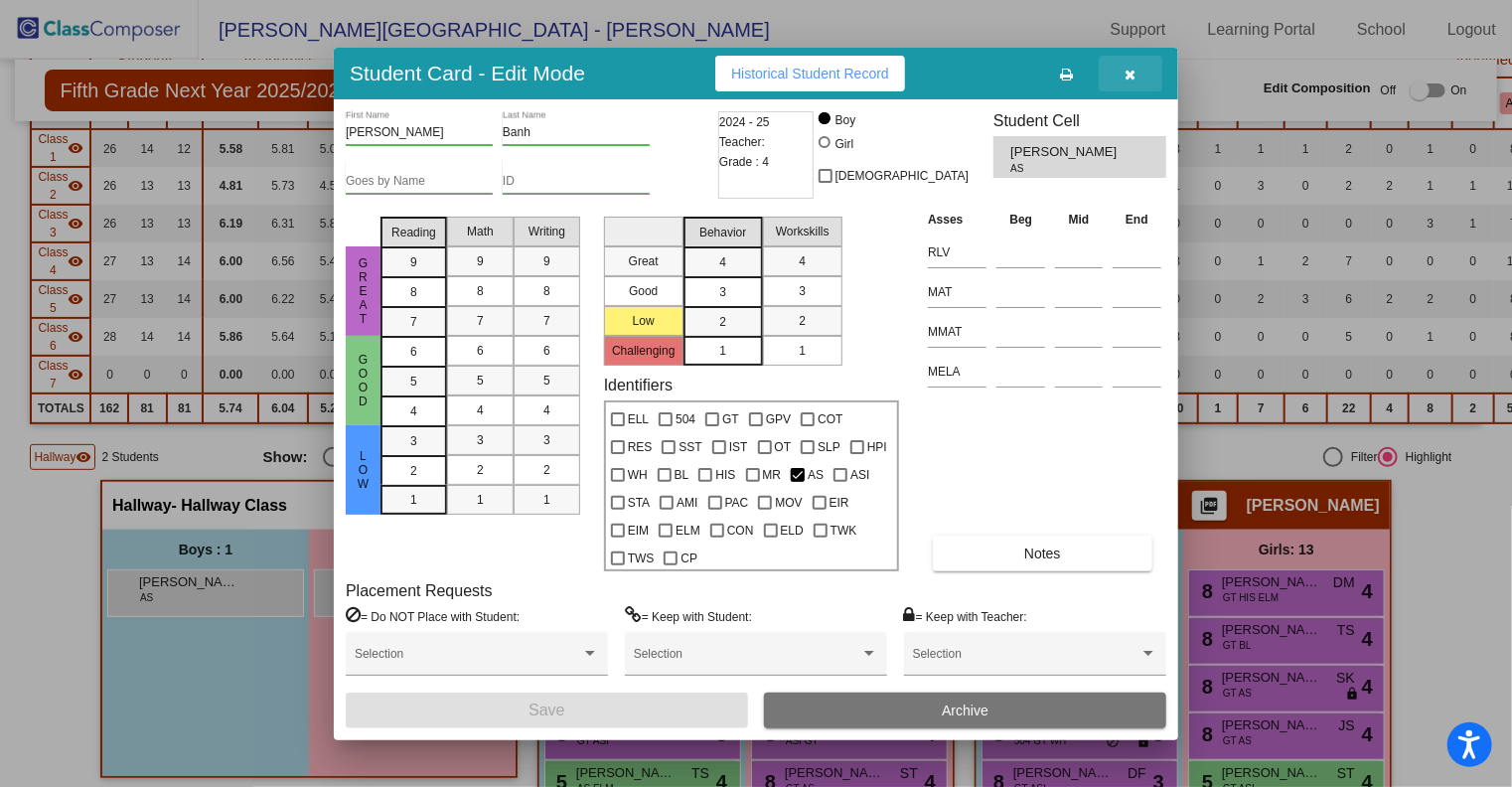 click at bounding box center (1131, 75) 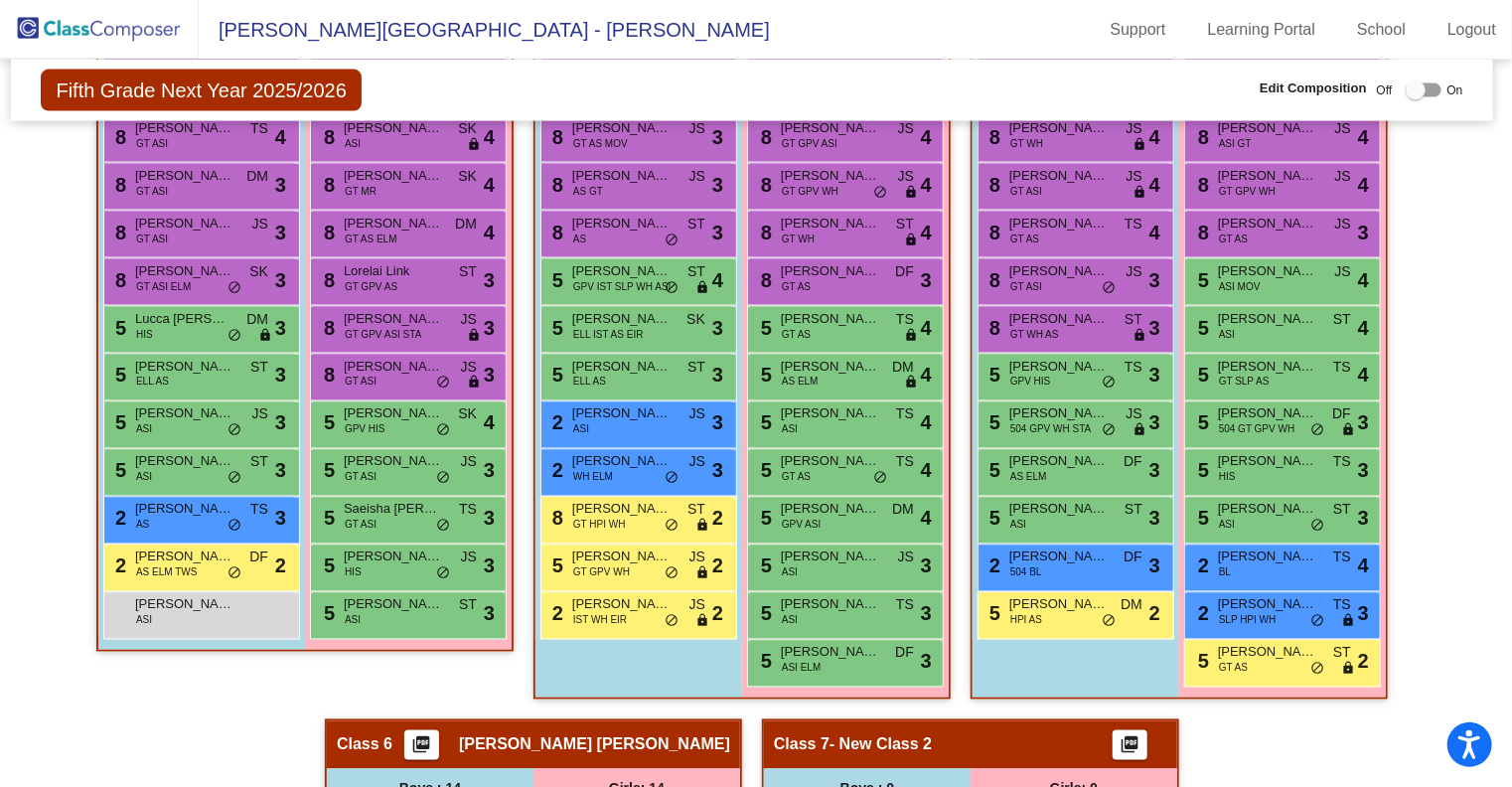 scroll, scrollTop: 1467, scrollLeft: 4, axis: both 